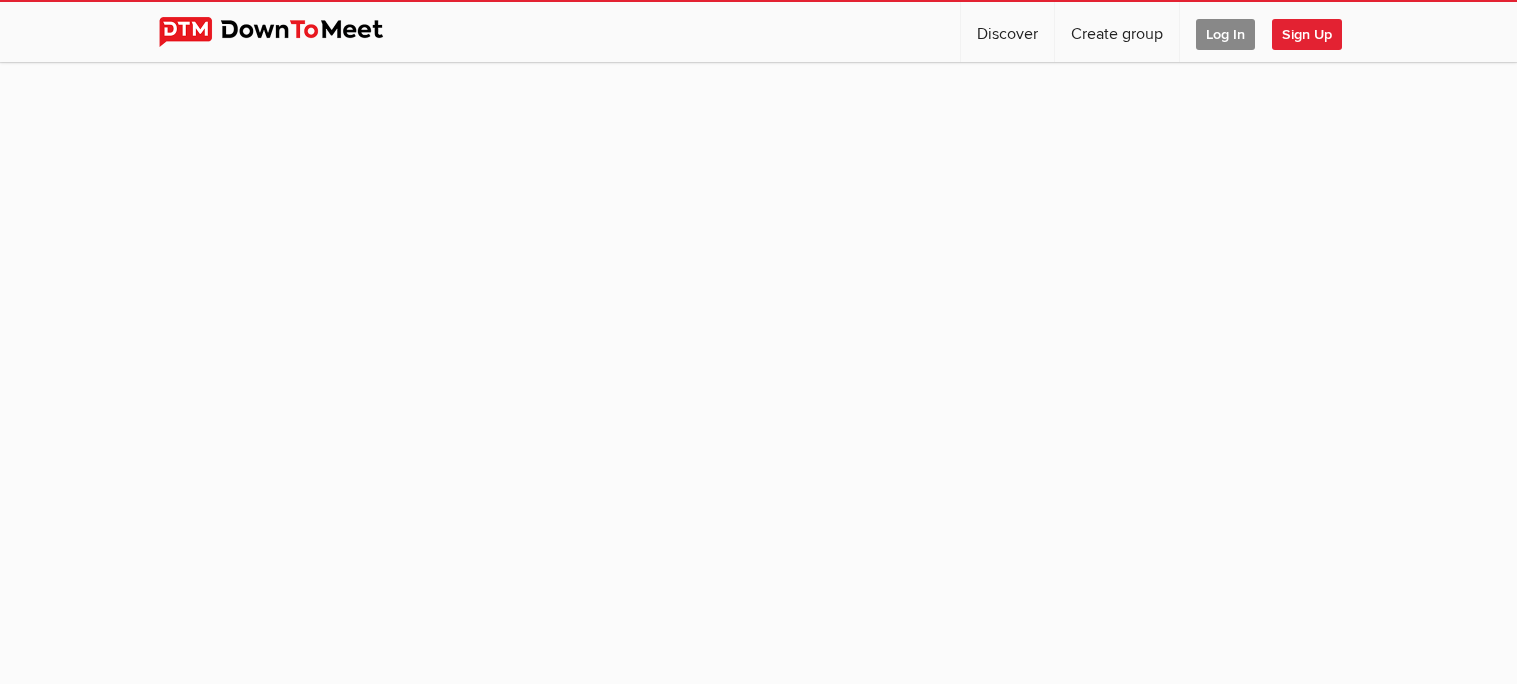 scroll, scrollTop: 0, scrollLeft: 0, axis: both 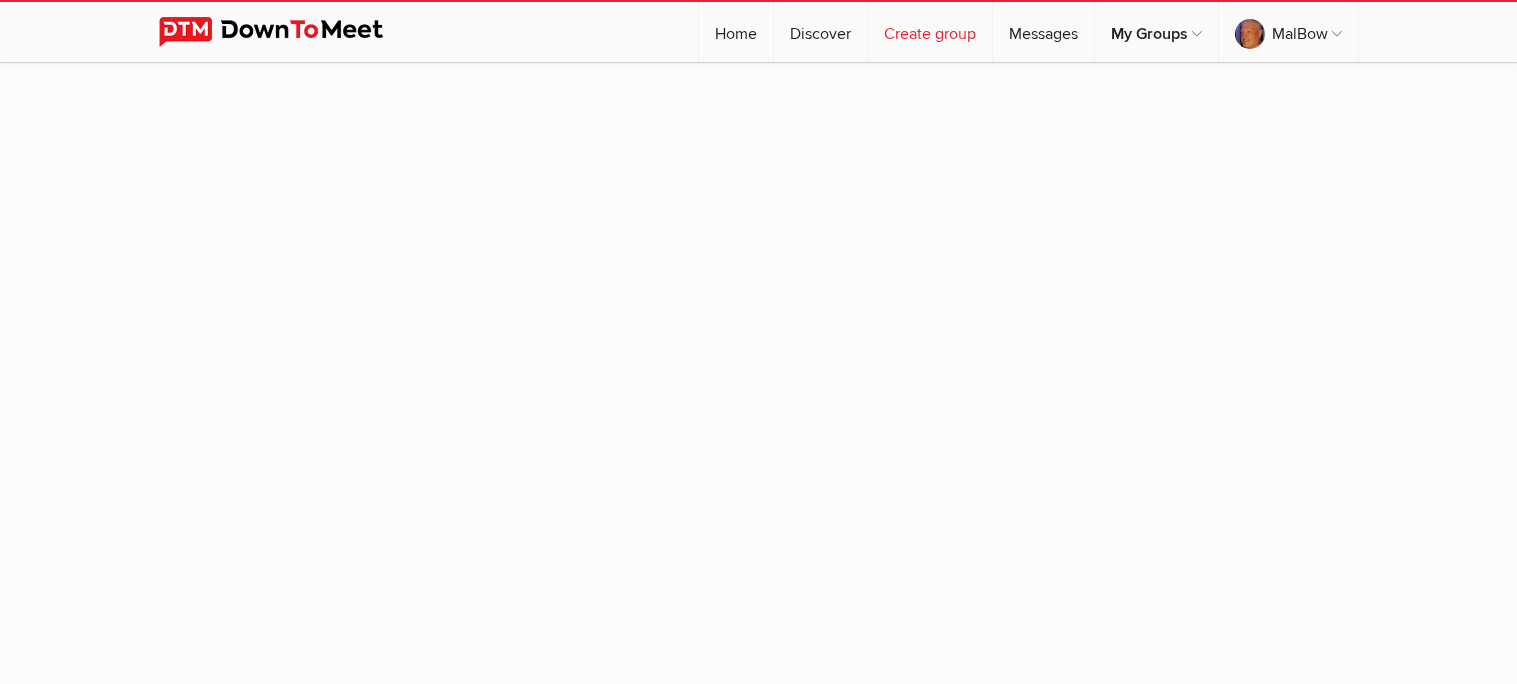 click on "Create group" 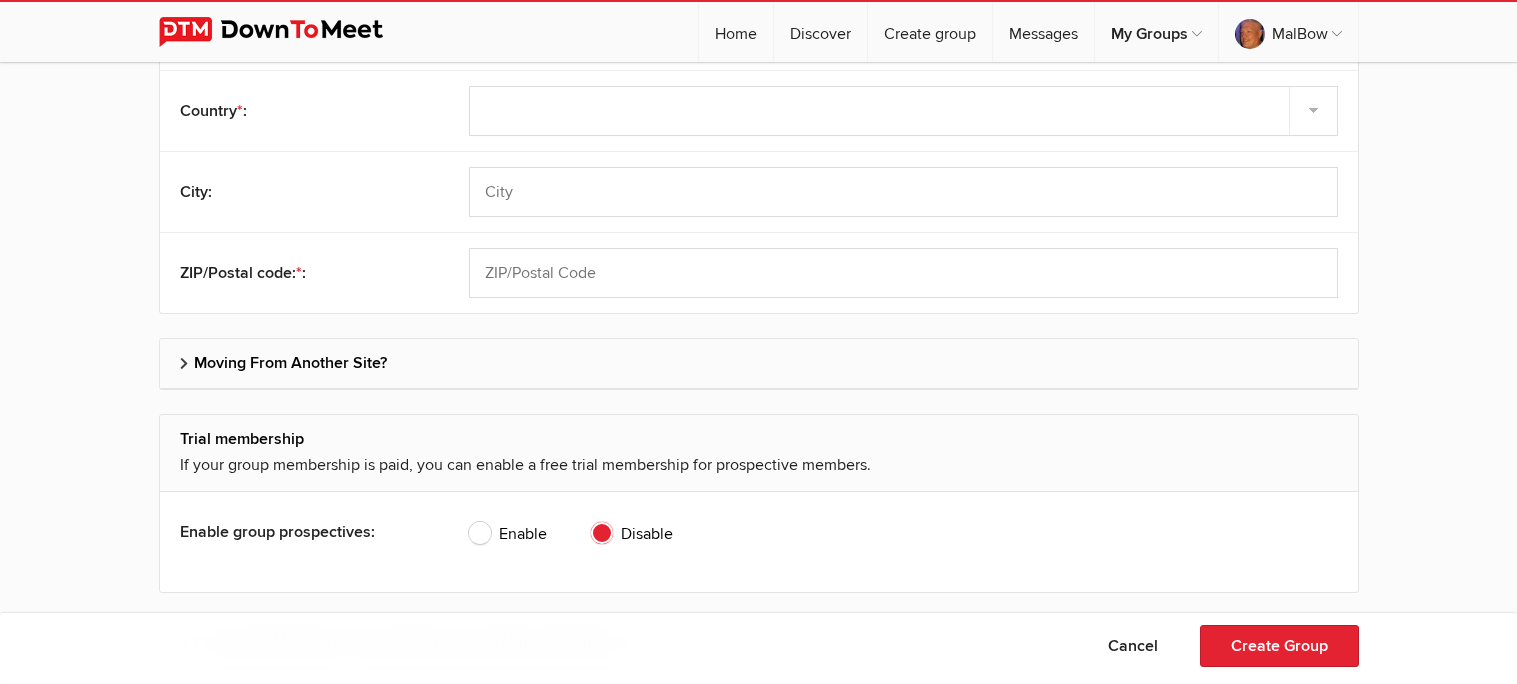 scroll, scrollTop: 1239, scrollLeft: 0, axis: vertical 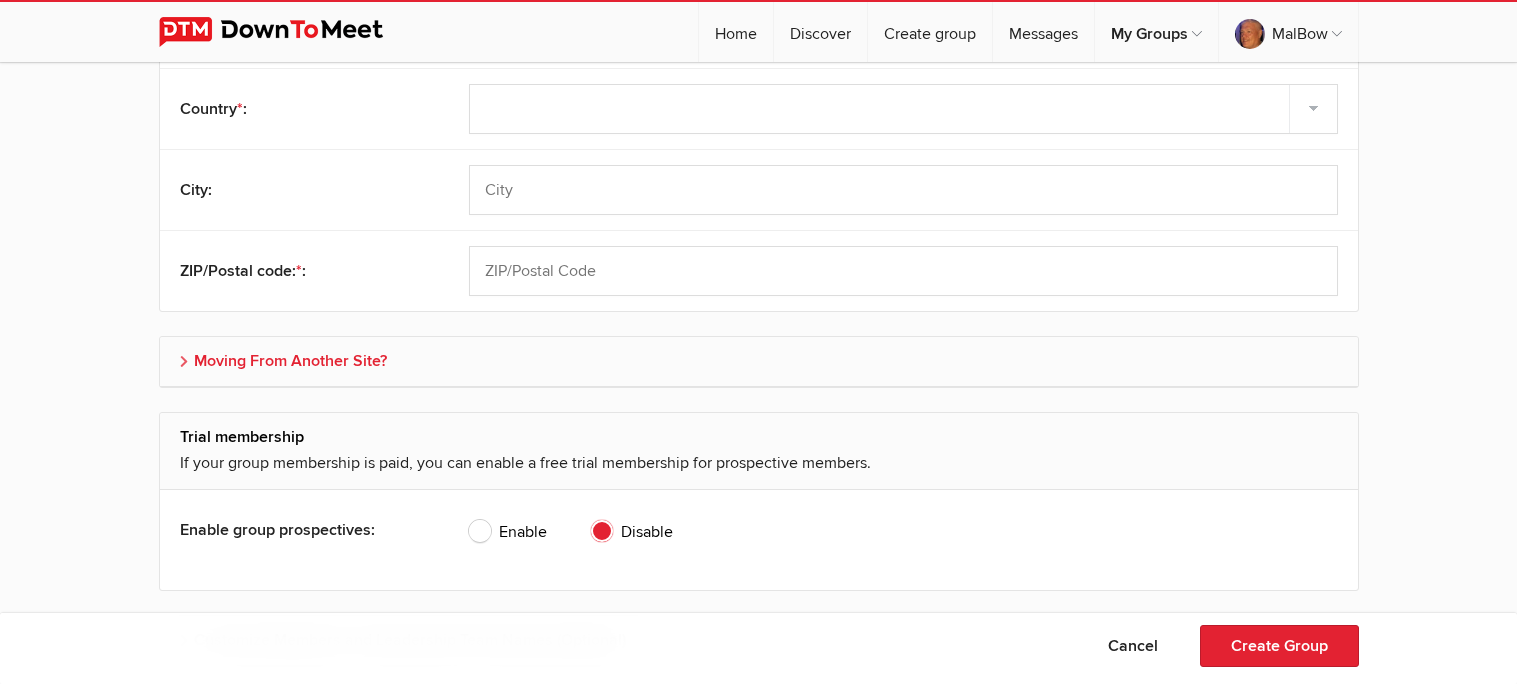 click on "Moving From Another Site?" at bounding box center [759, 361] 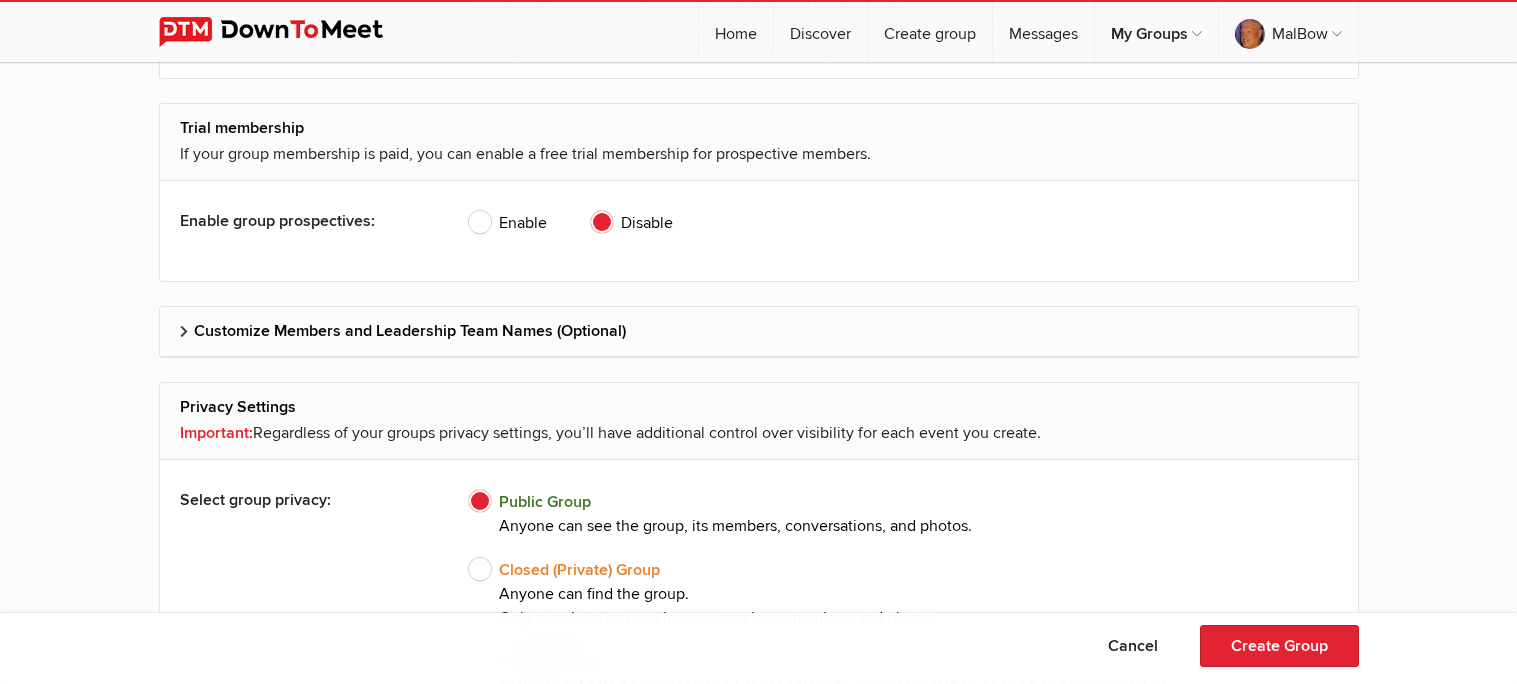scroll, scrollTop: 1755, scrollLeft: 0, axis: vertical 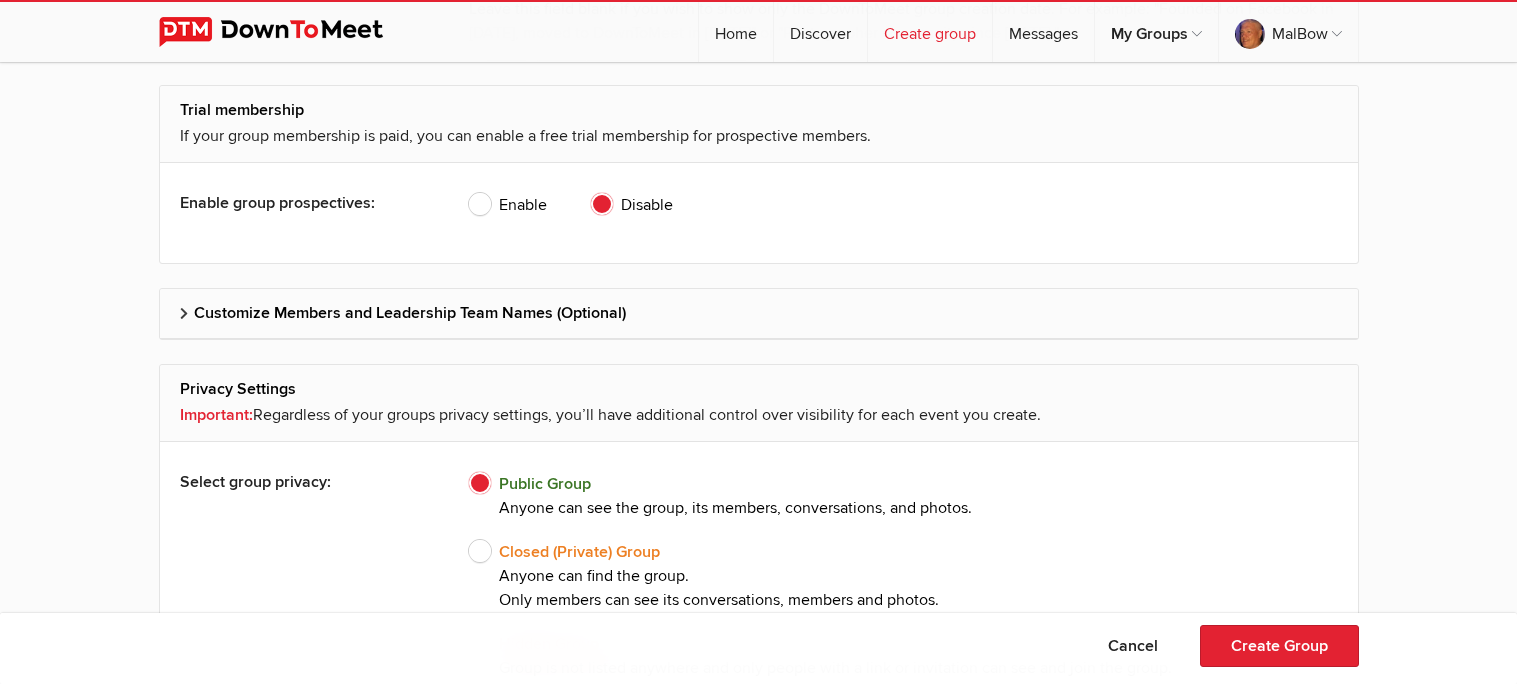 click on "Create group" 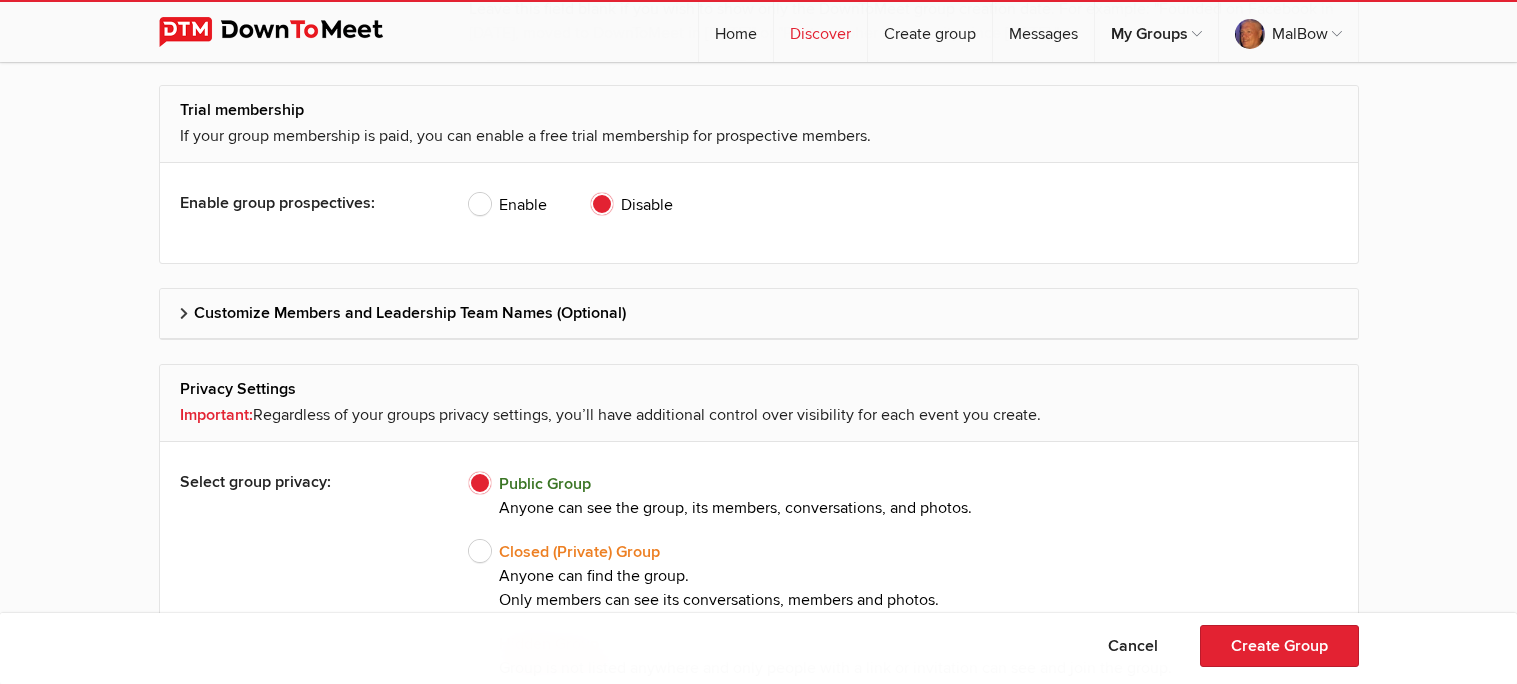 click on "Discover" 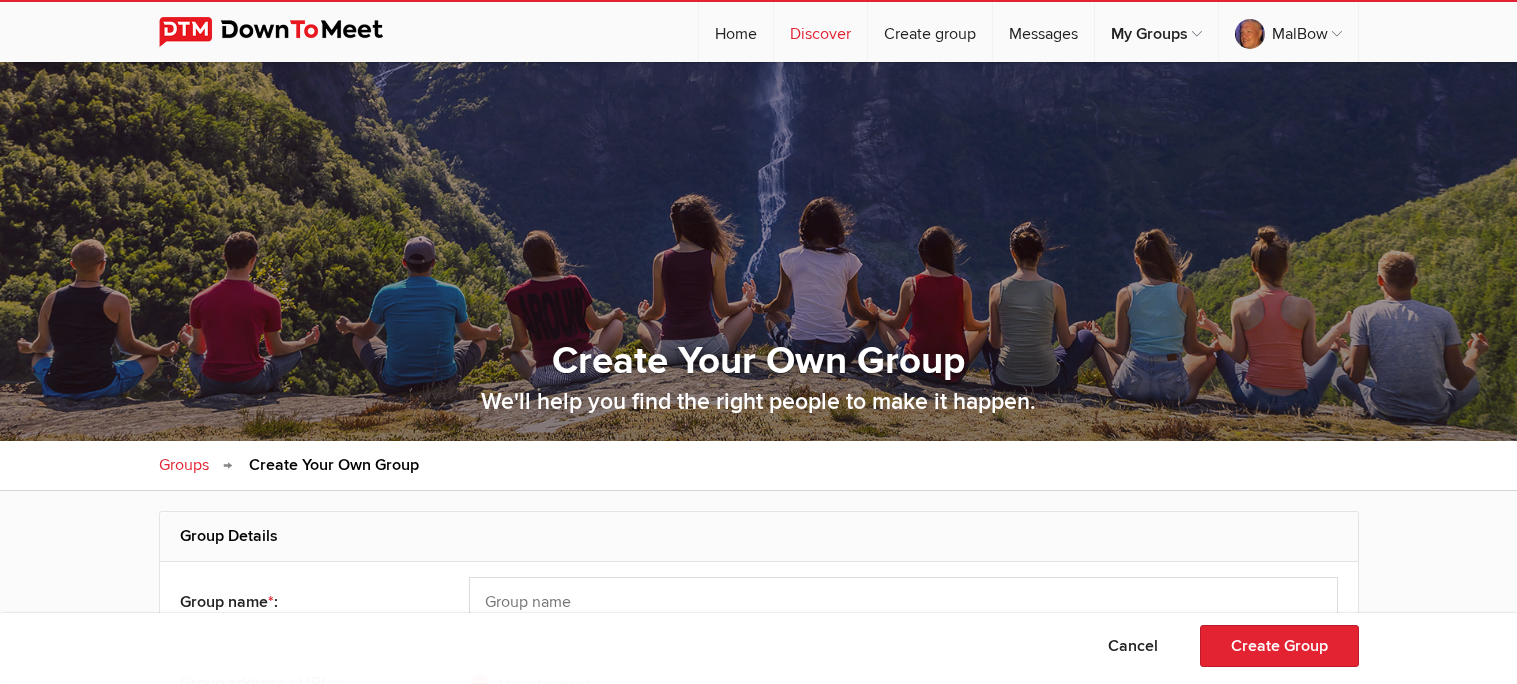 select on "null" 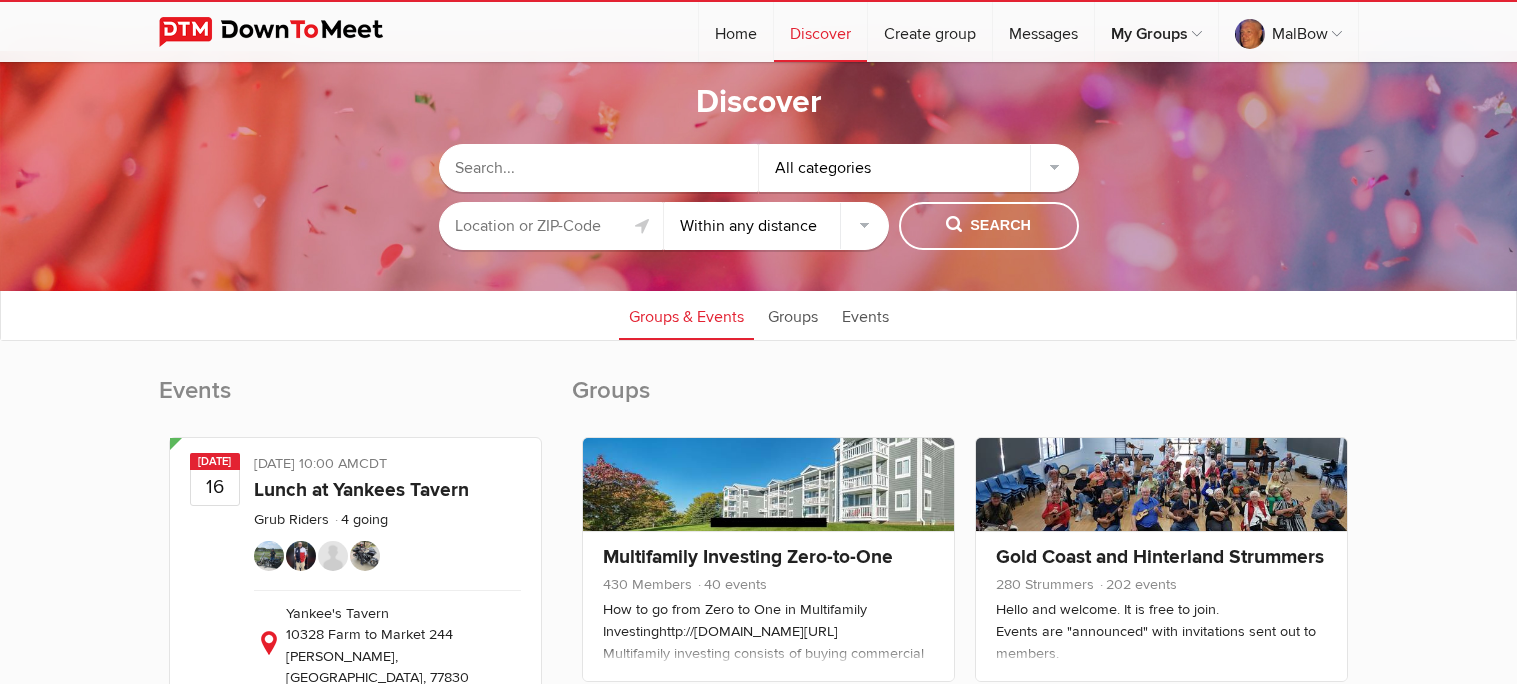 scroll, scrollTop: 0, scrollLeft: 0, axis: both 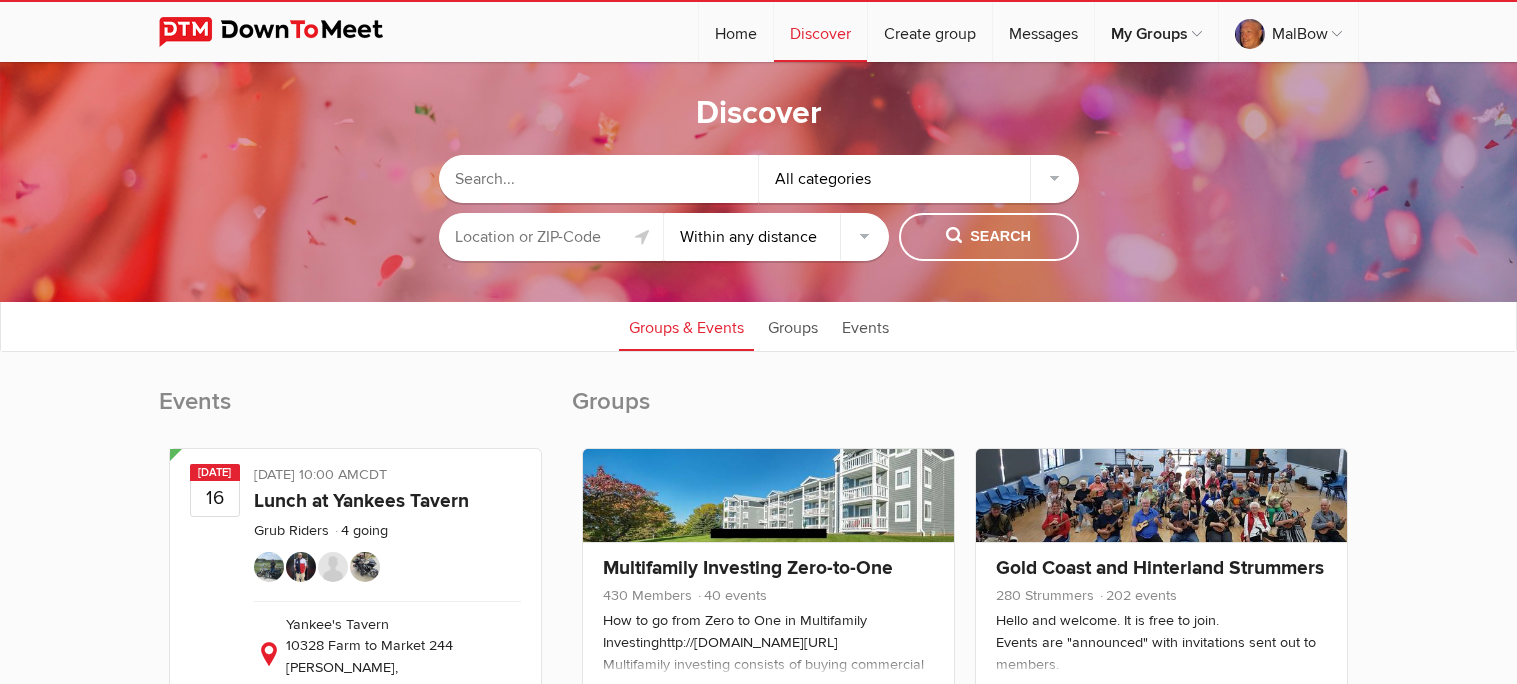 click 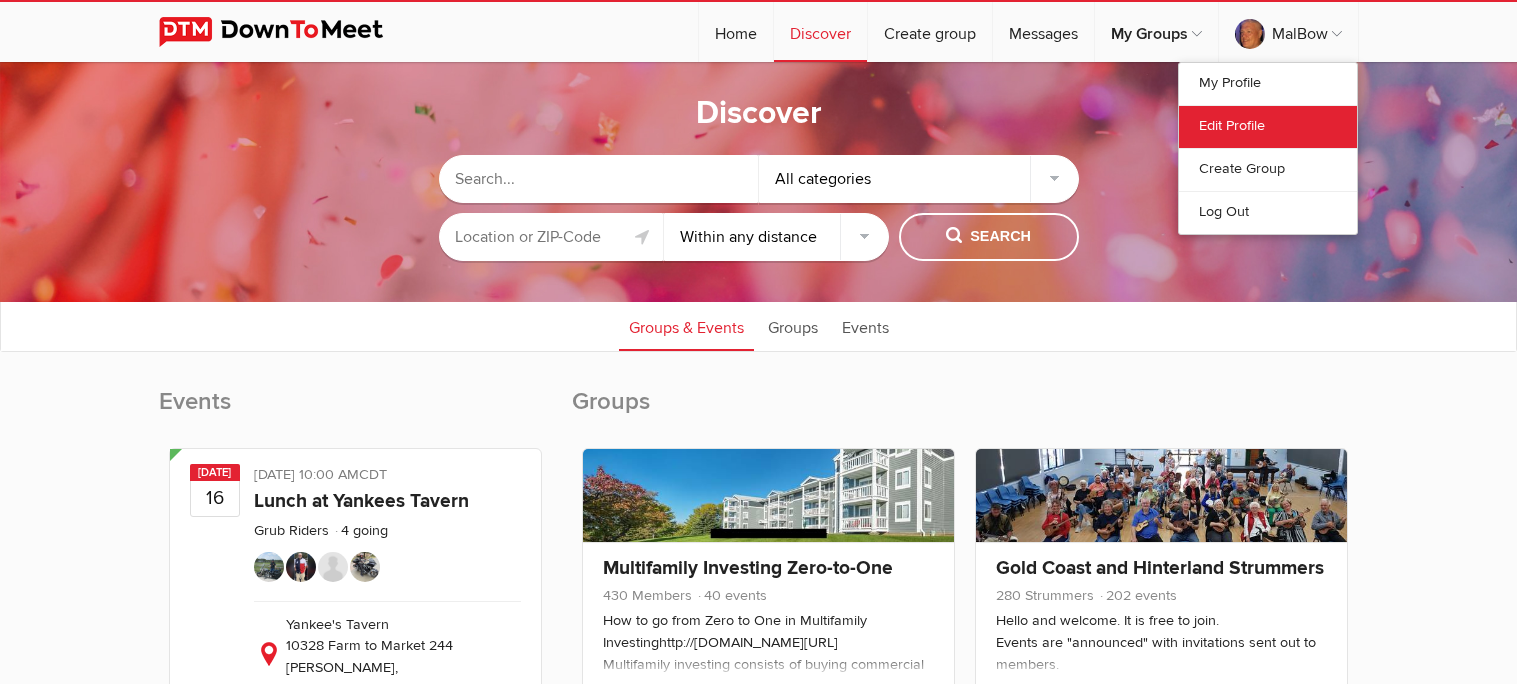 click on "Edit Profile" 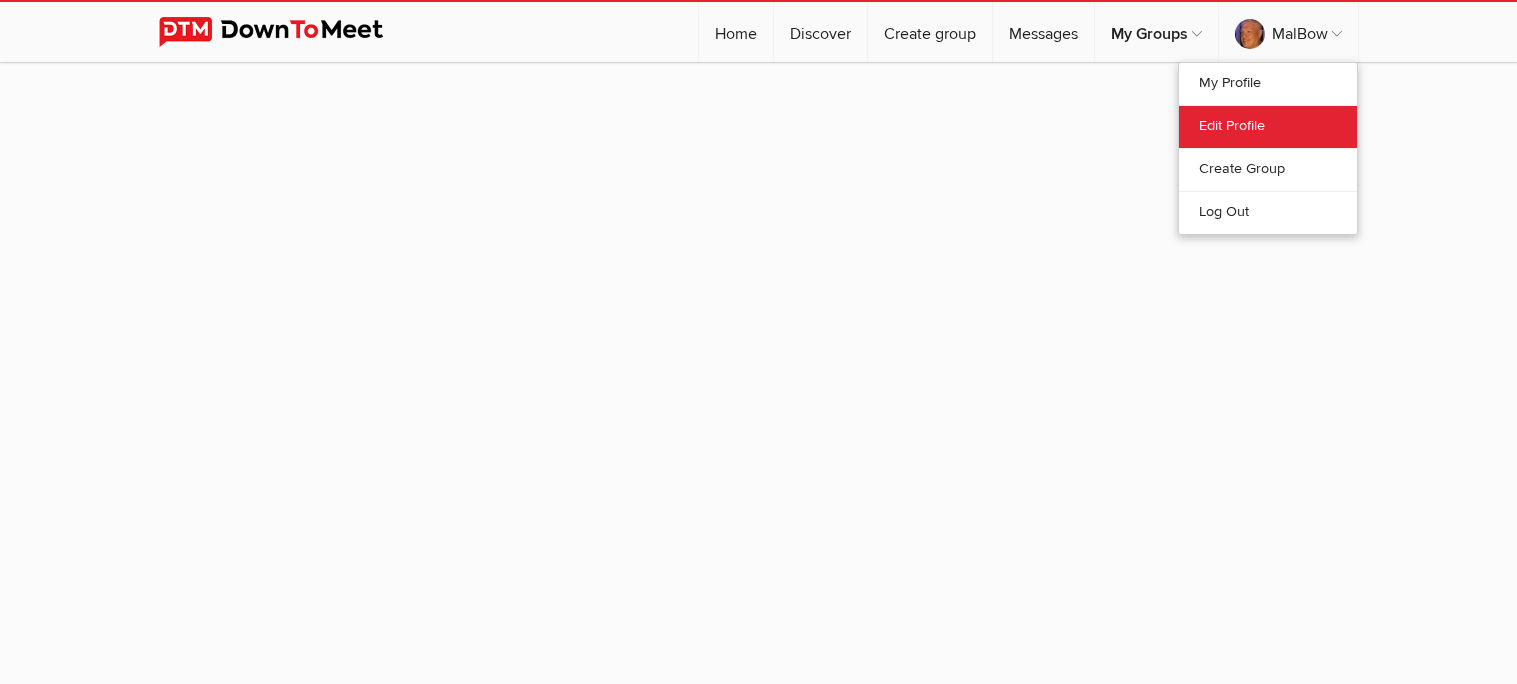 select 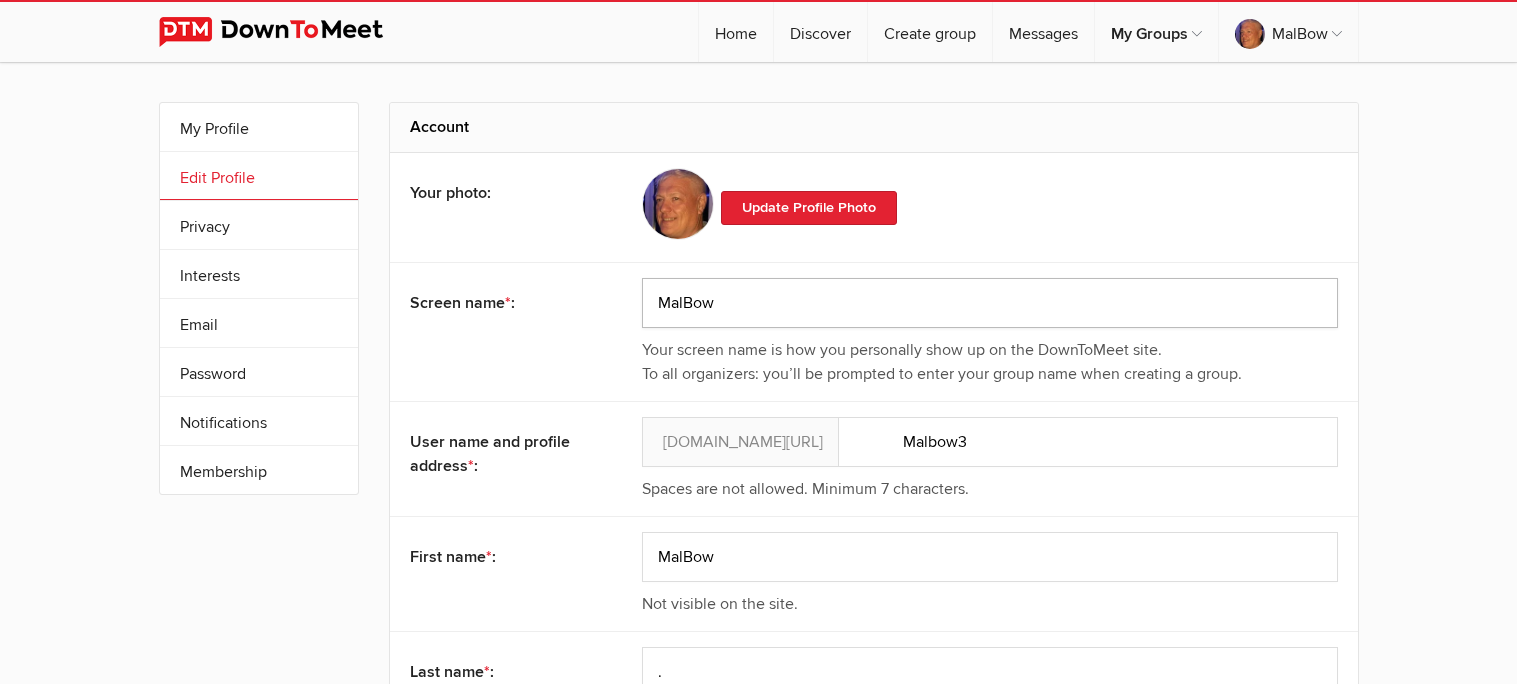 click on "MalBow" 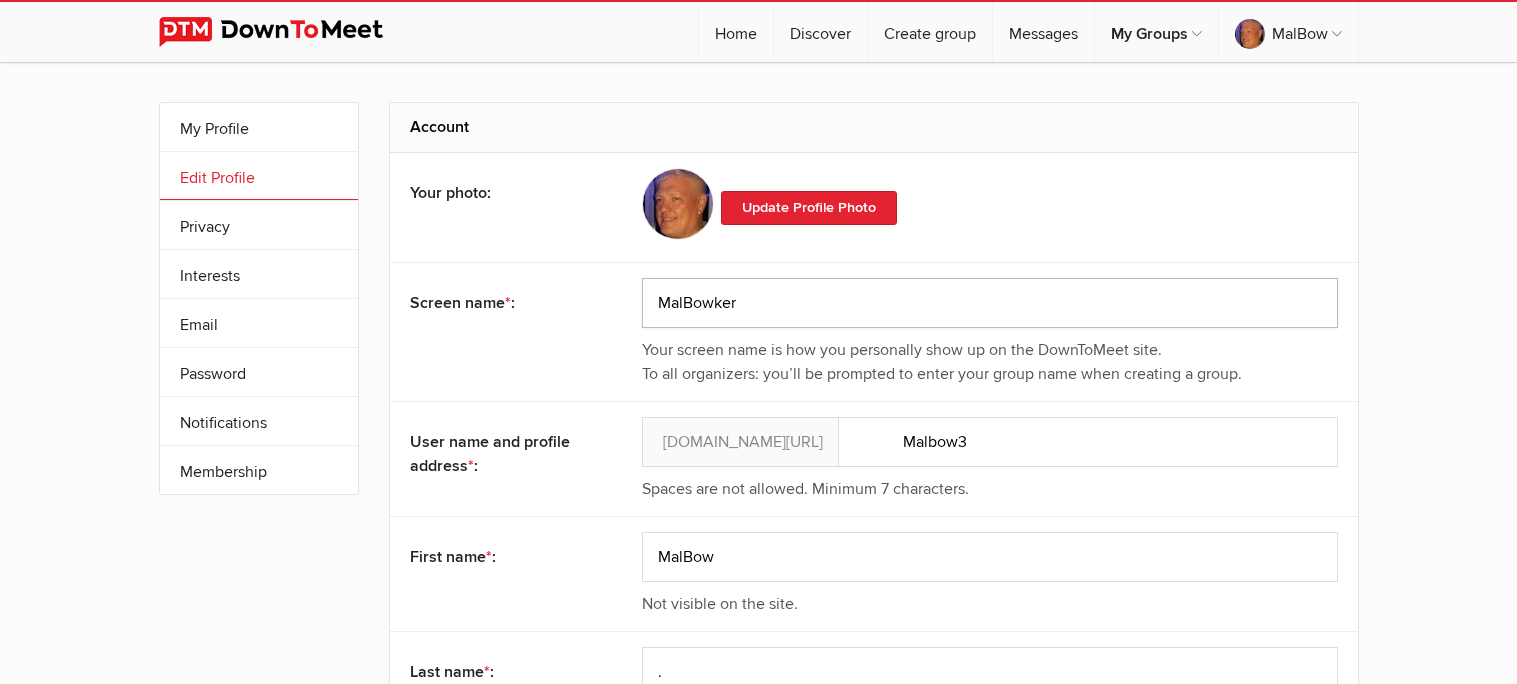 type on "MalBowker" 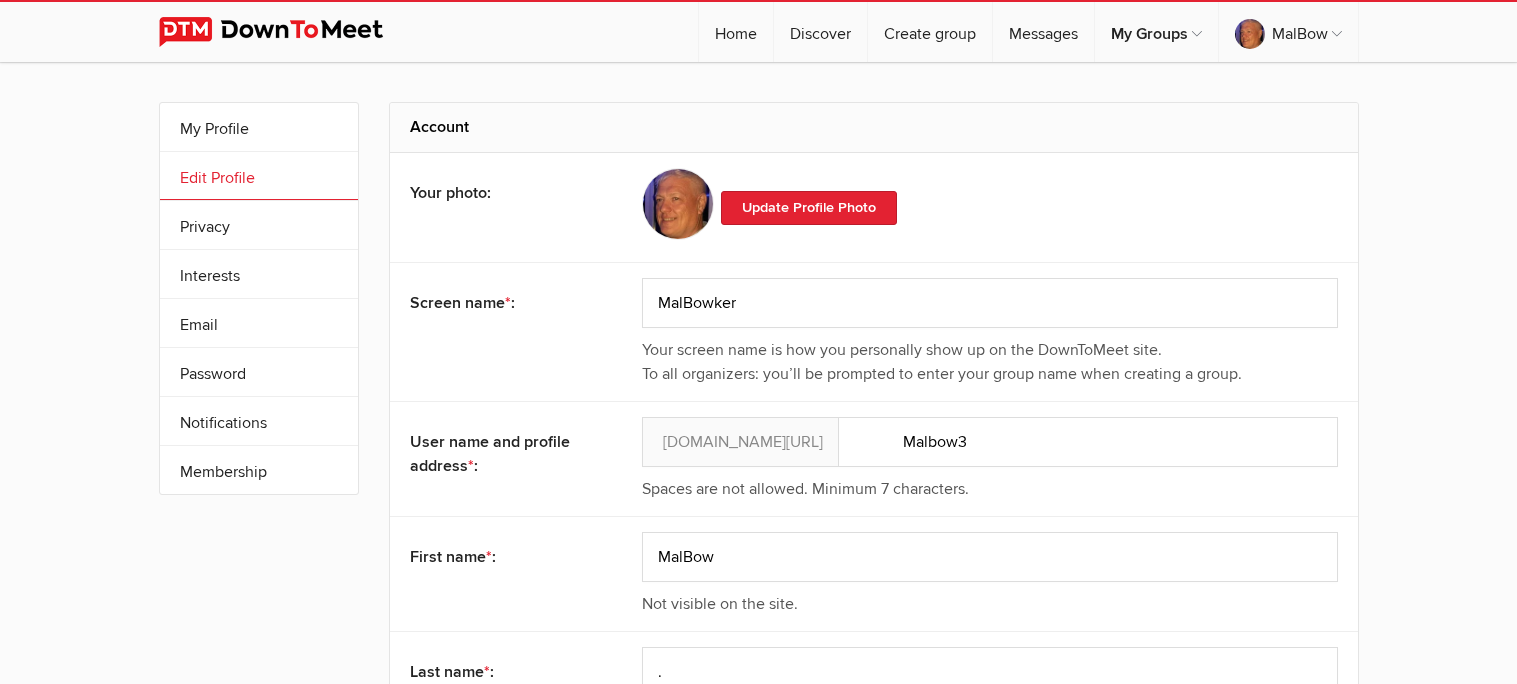 click on "Update Profile Photo" 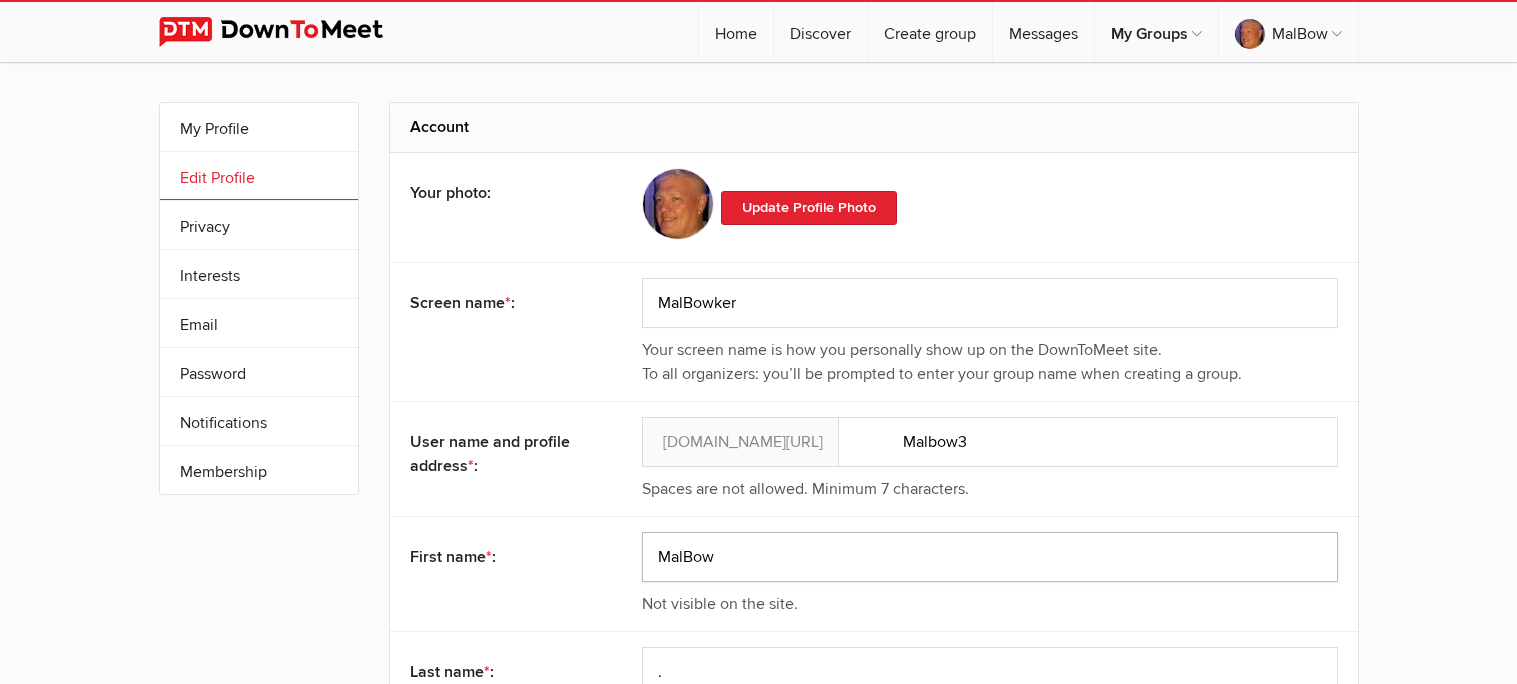 click on "MalBow" 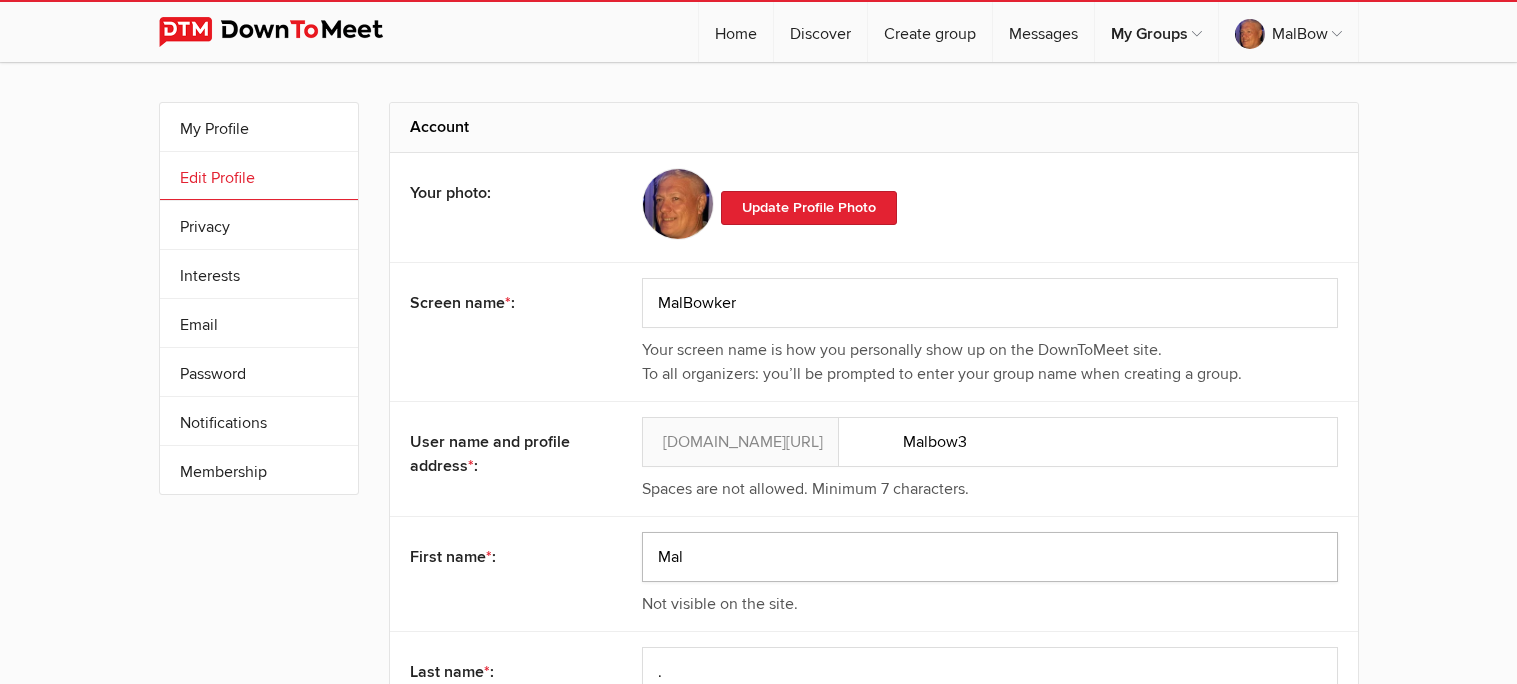 type on "Mal" 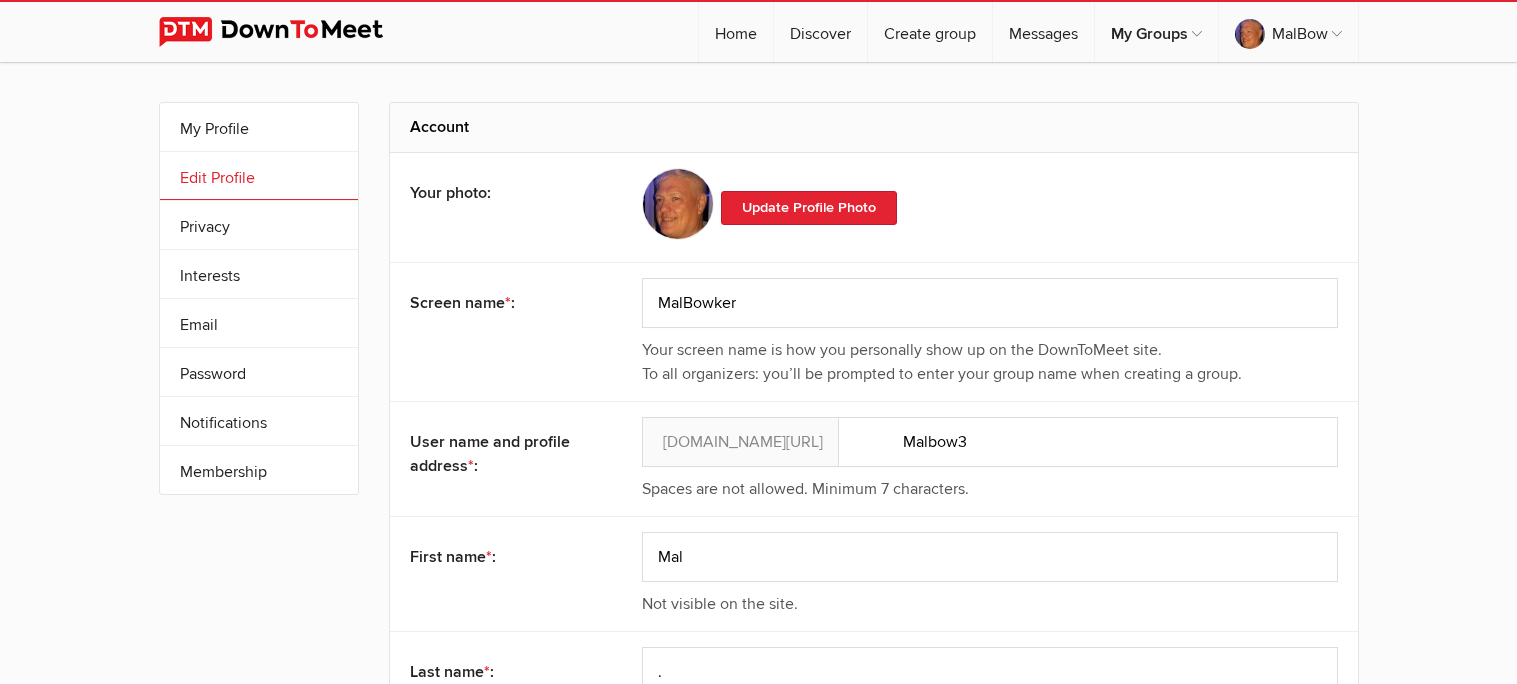 click on "My Profile
Edit Profile
More
Privacy
Interests
Email
Password
Notifications
Subscription
Privacy
Interests
Email
Password
Notifications
Membership
Account
Your photo:
Update Profile Photo
Screen name * :
[GEOGRAPHIC_DATA]
Your screen name is how you personally show up on the DownToMeet site.
To all organizers: you’ll be prompted to enter your group name when creating a group.
*" 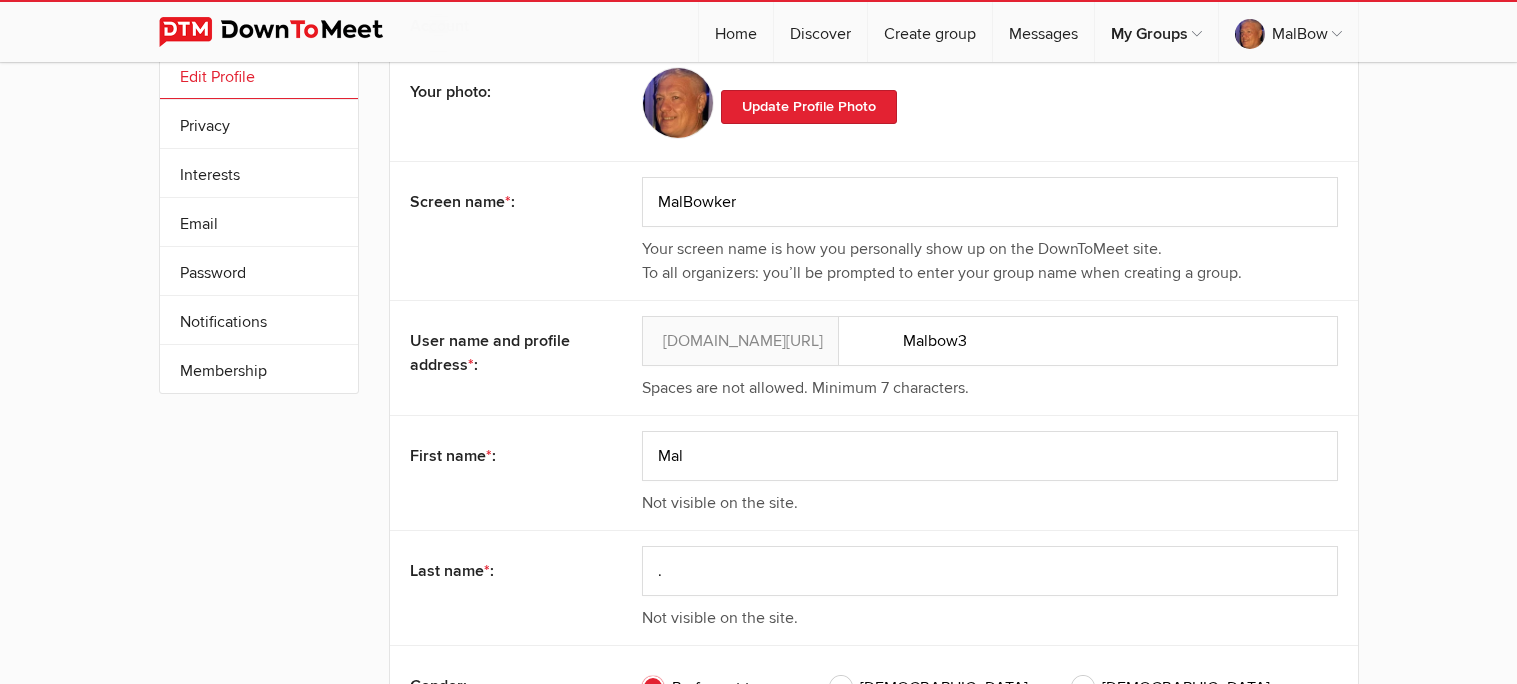 scroll, scrollTop: 143, scrollLeft: 0, axis: vertical 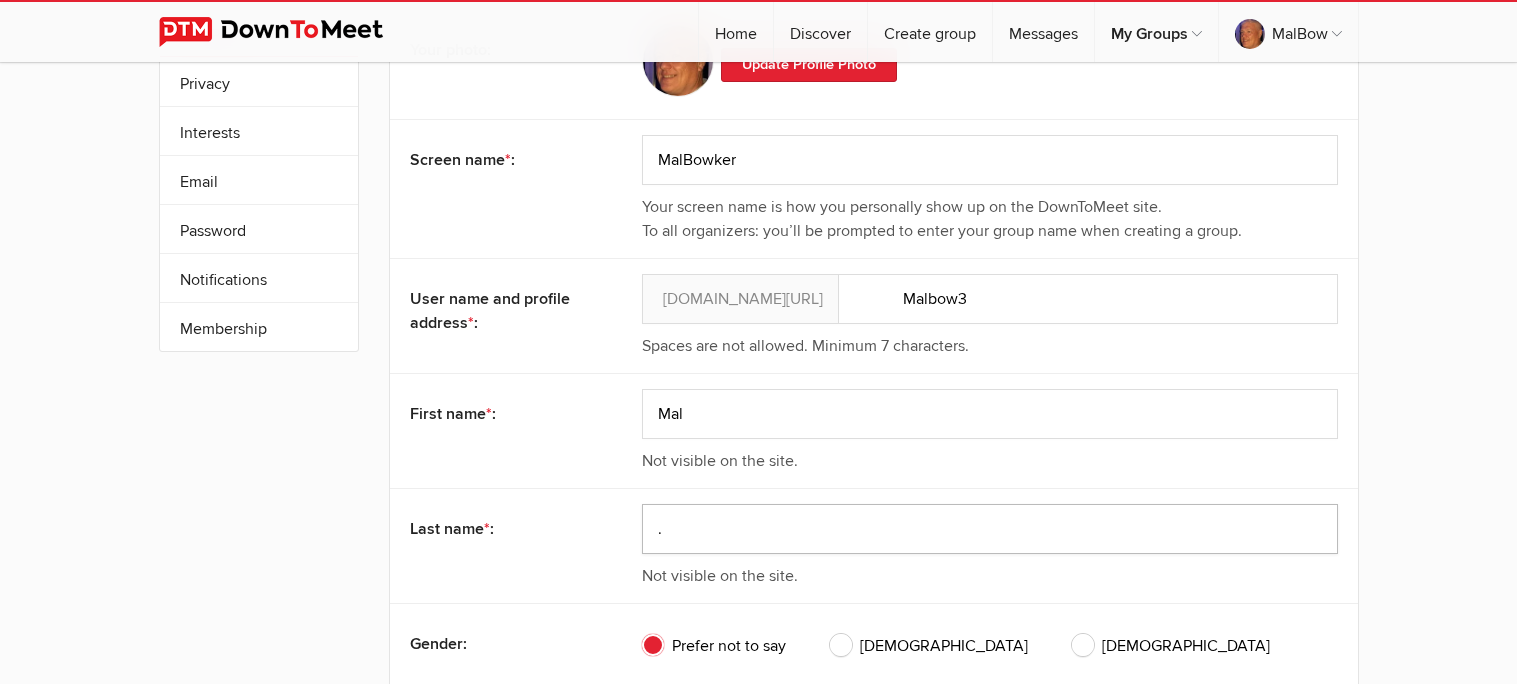 click on "." 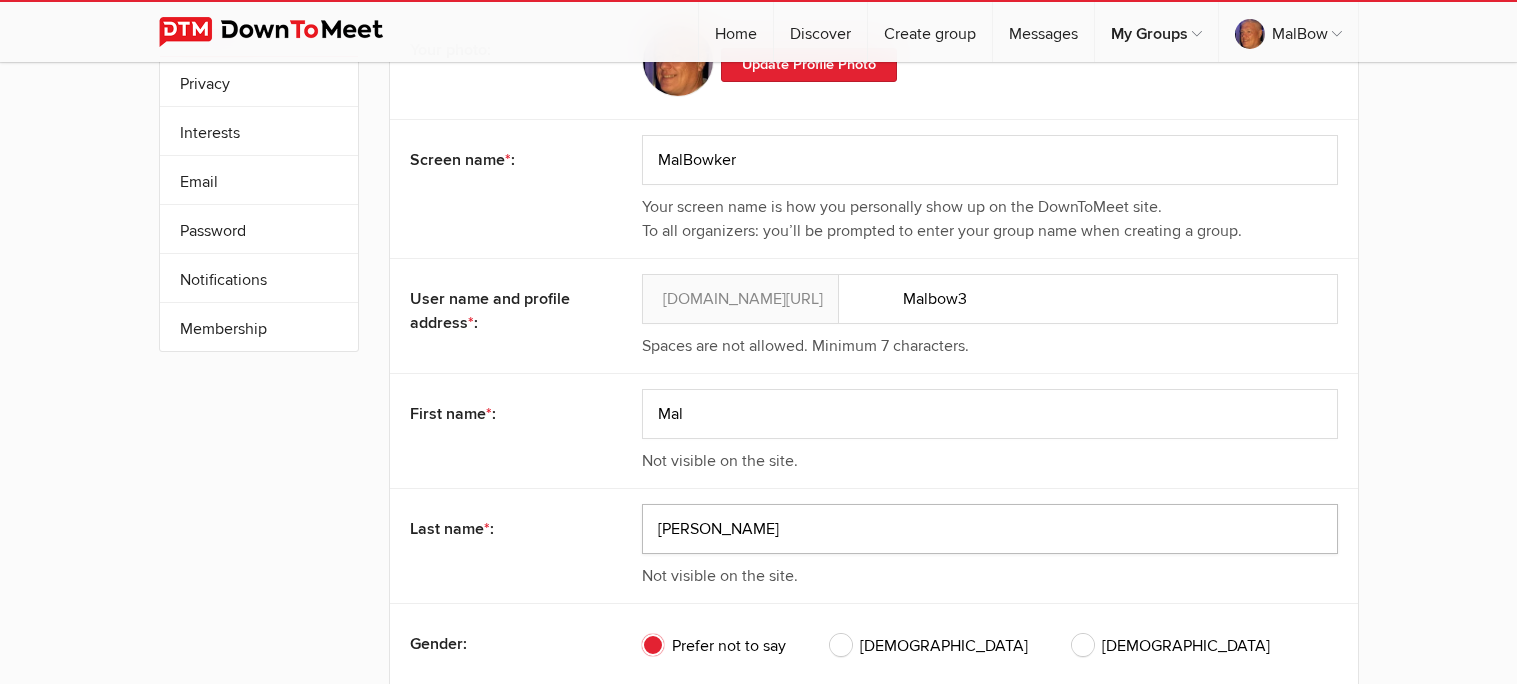 click on "[PERSON_NAME]" 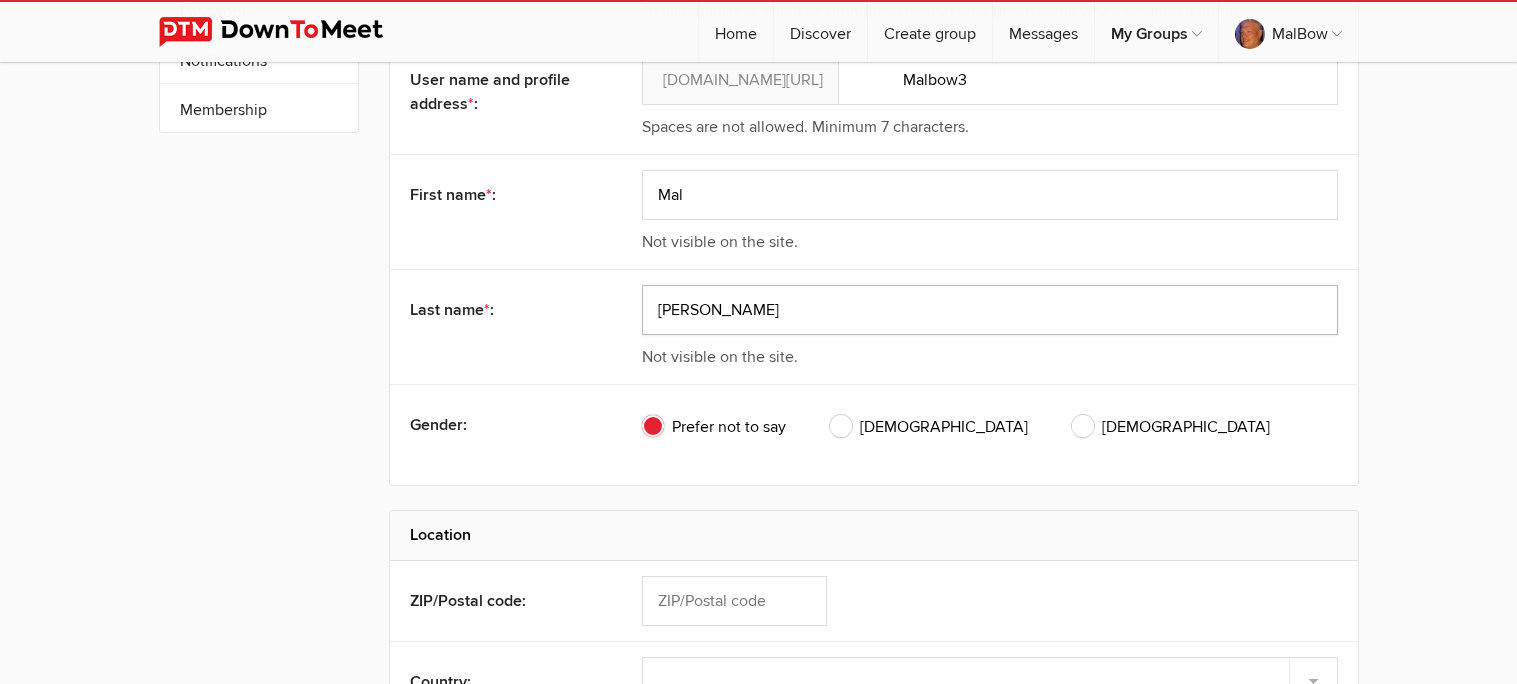scroll, scrollTop: 407, scrollLeft: 0, axis: vertical 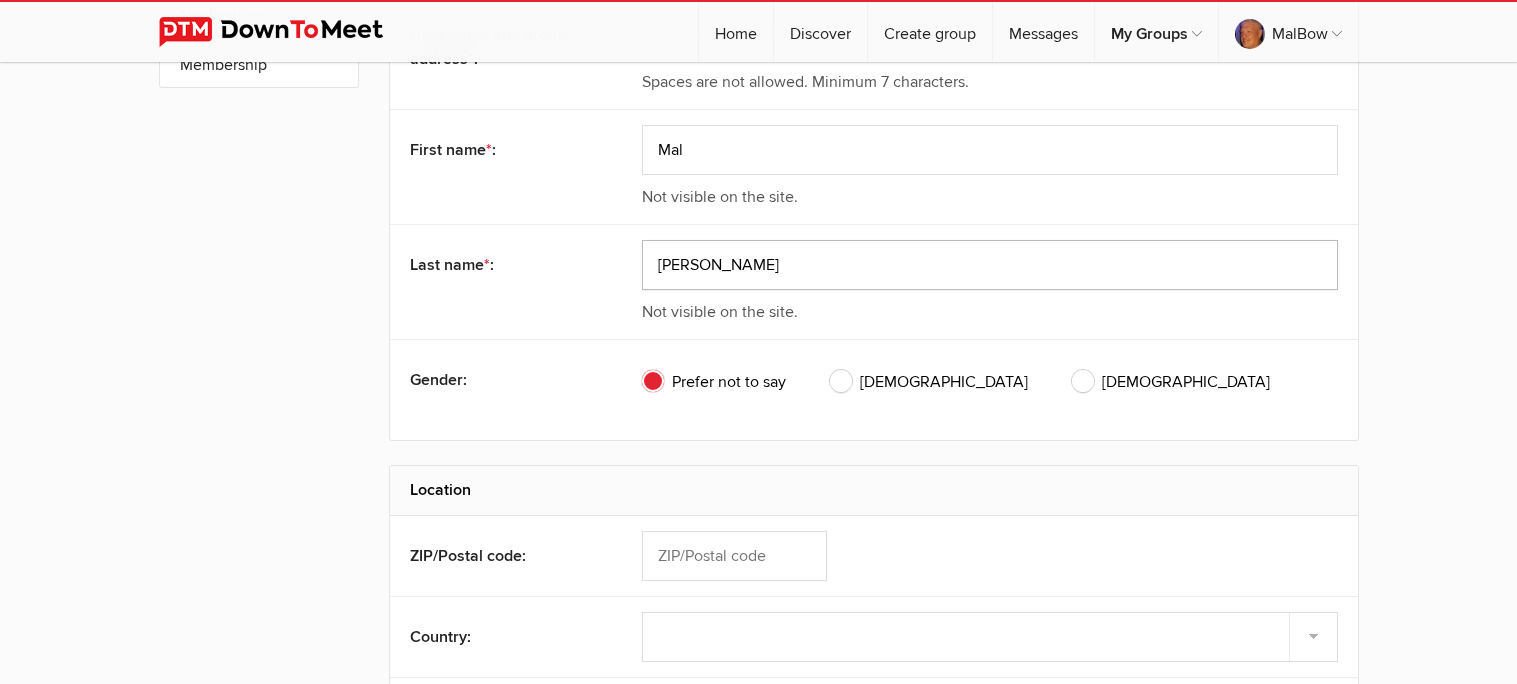 type on "[PERSON_NAME]" 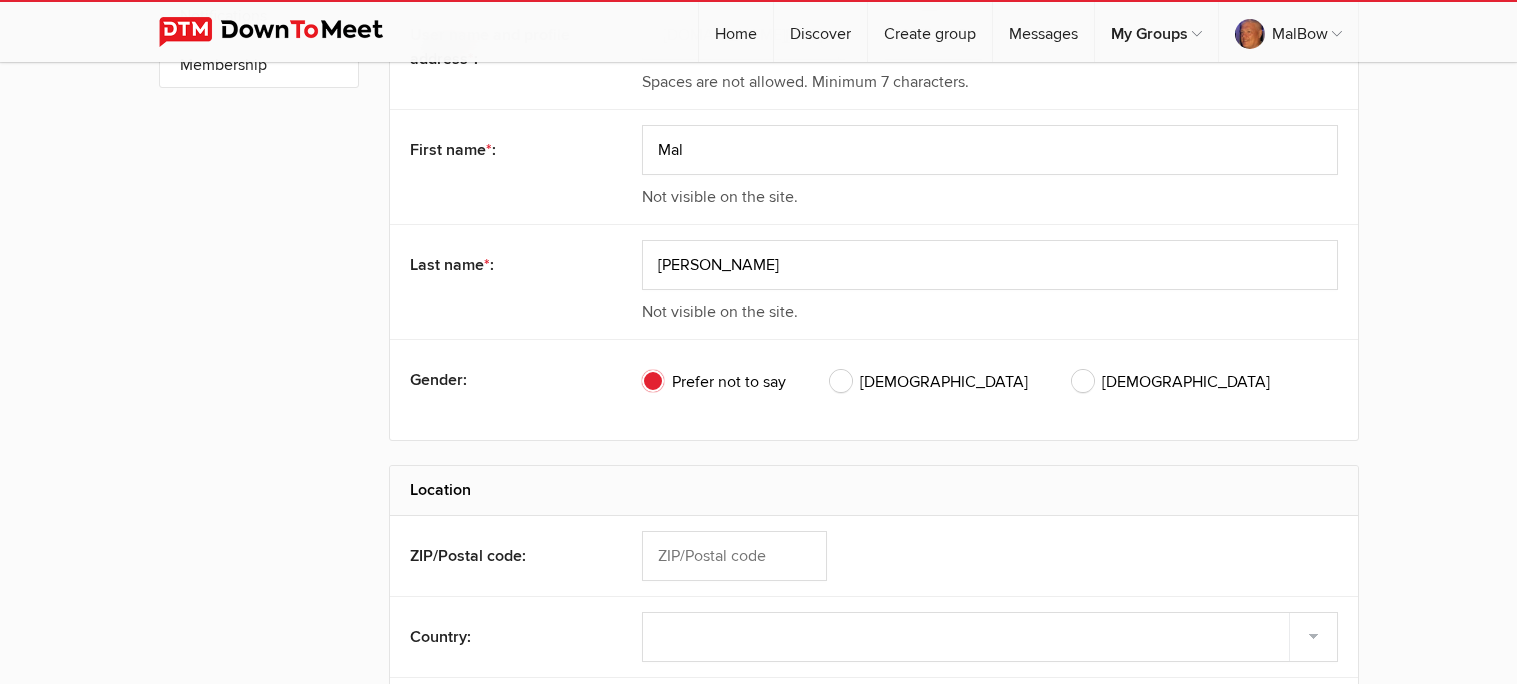 click on "[DEMOGRAPHIC_DATA]" 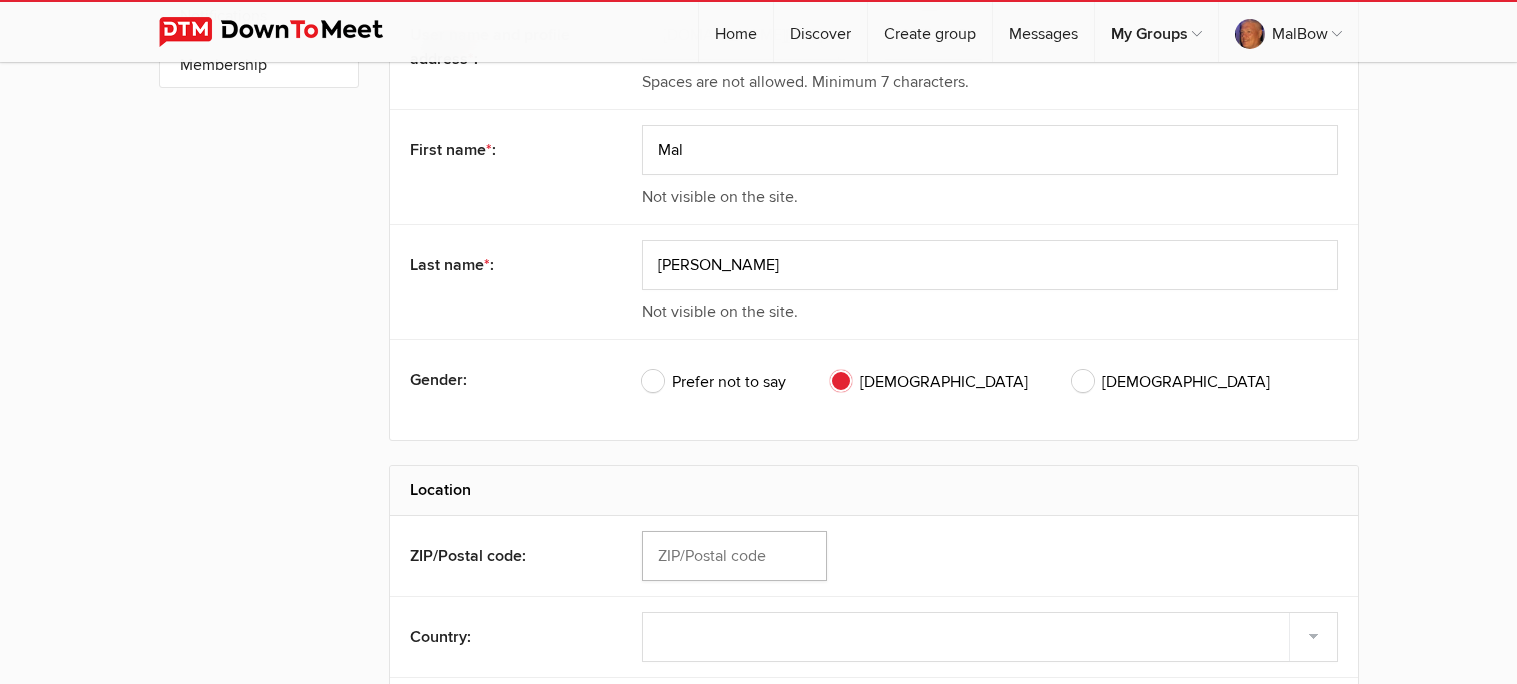 click 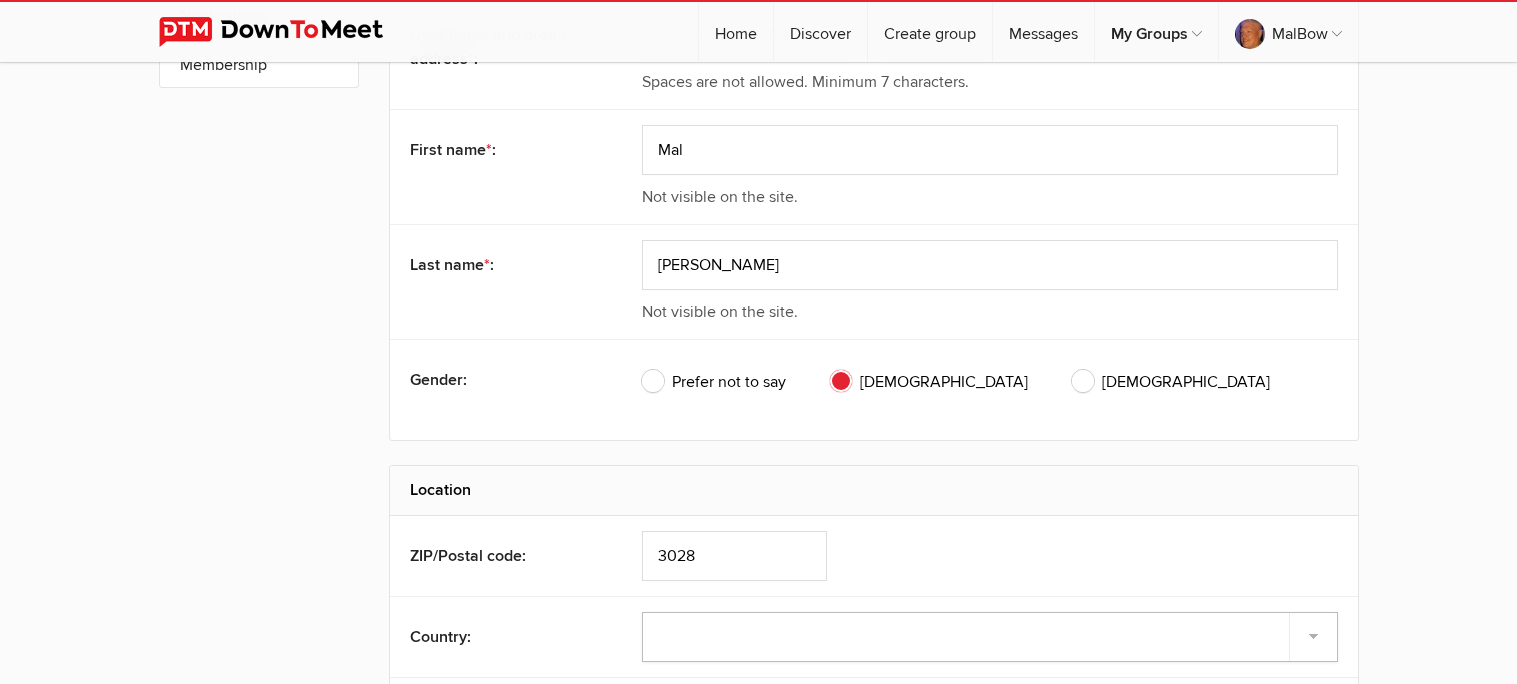 select on "[GEOGRAPHIC_DATA]" 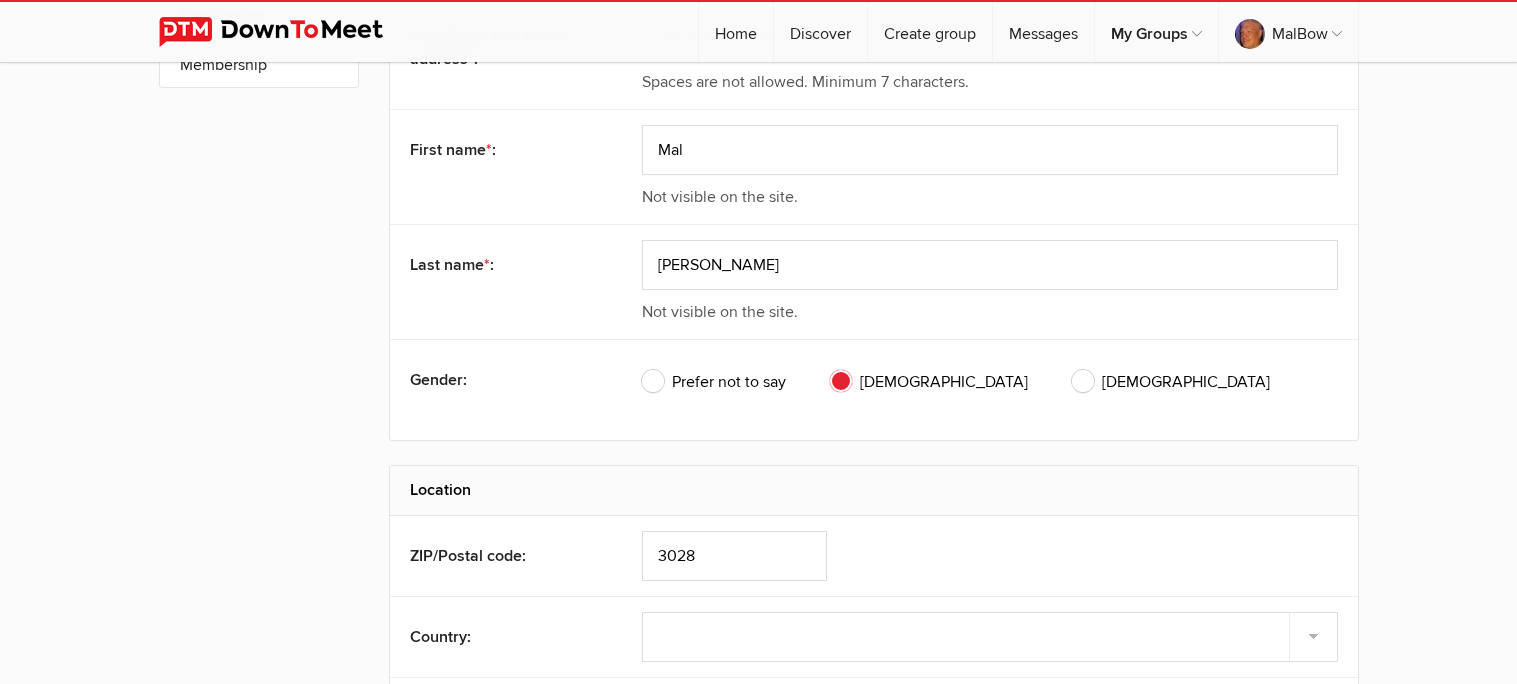 type on "[GEOGRAPHIC_DATA][PERSON_NAME]" 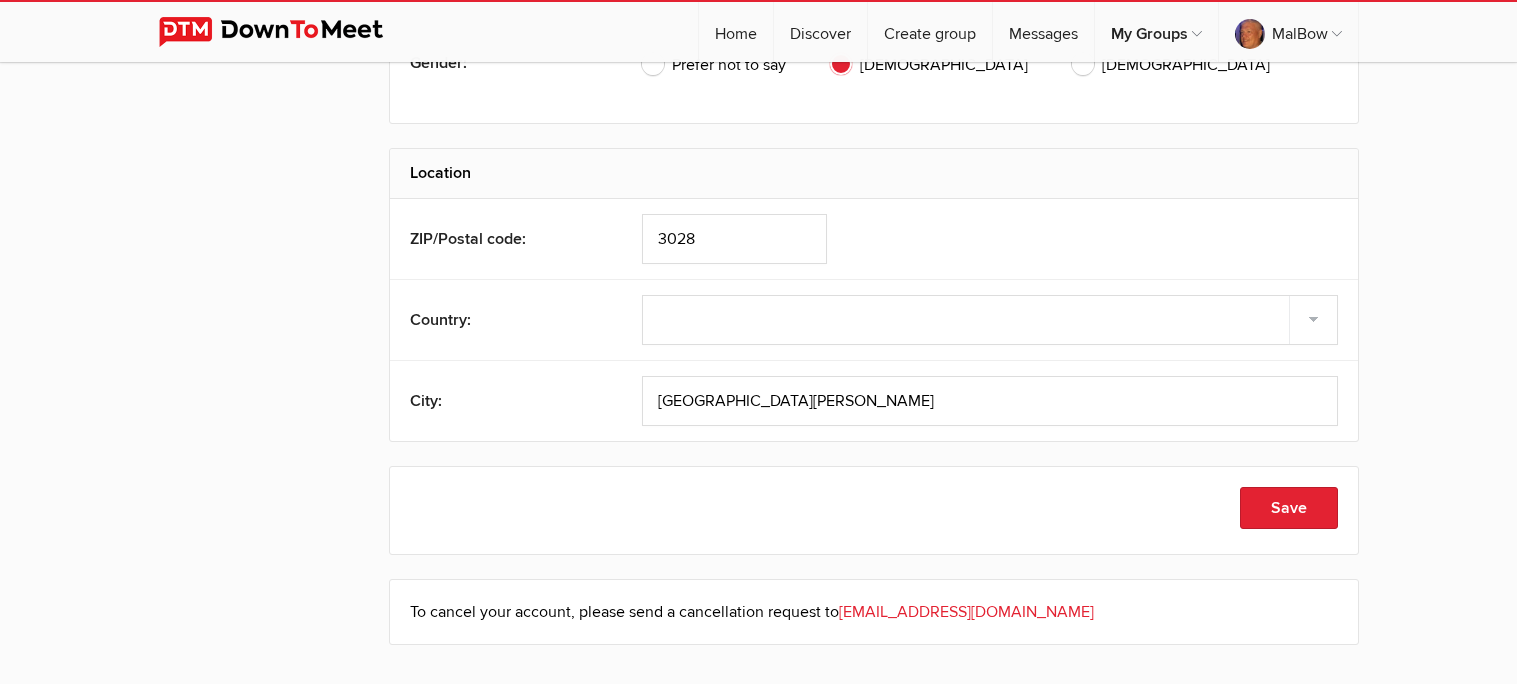 scroll, scrollTop: 727, scrollLeft: 0, axis: vertical 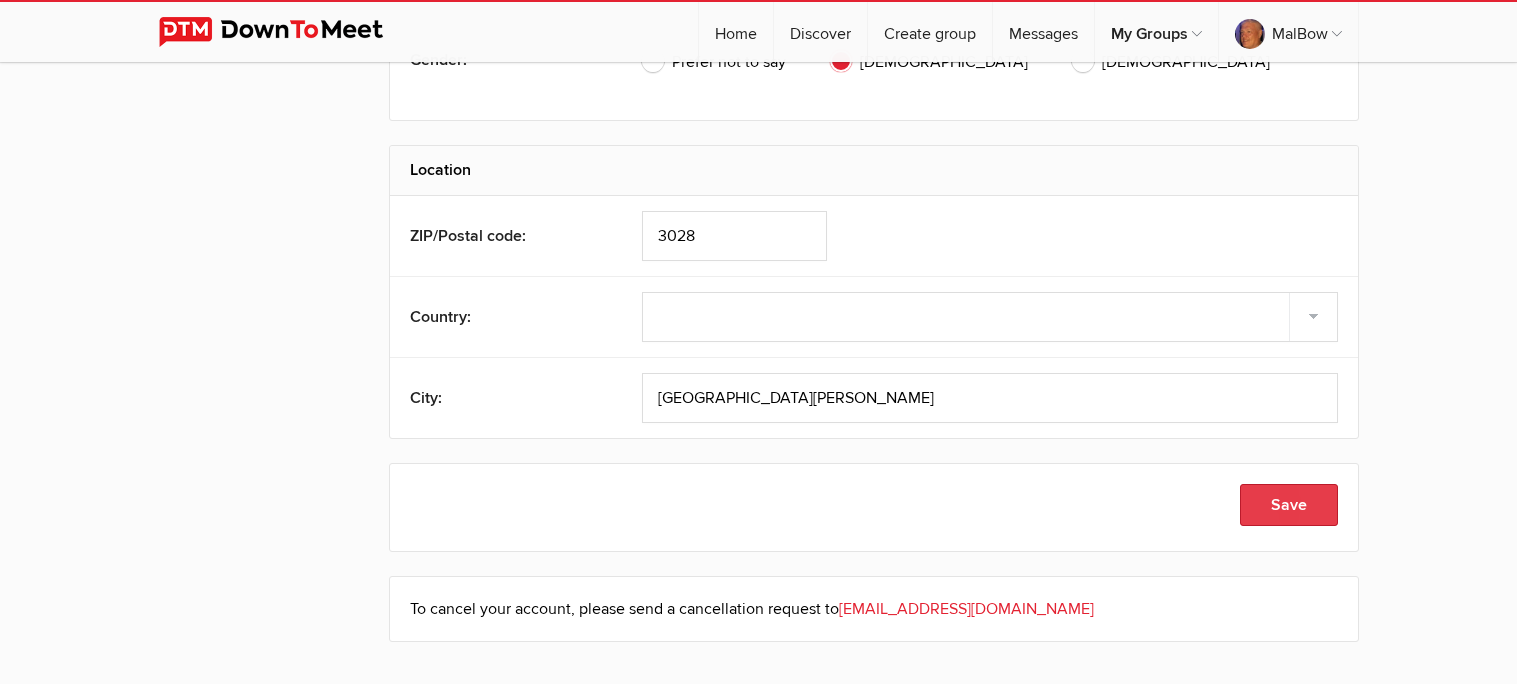 click on "Save" 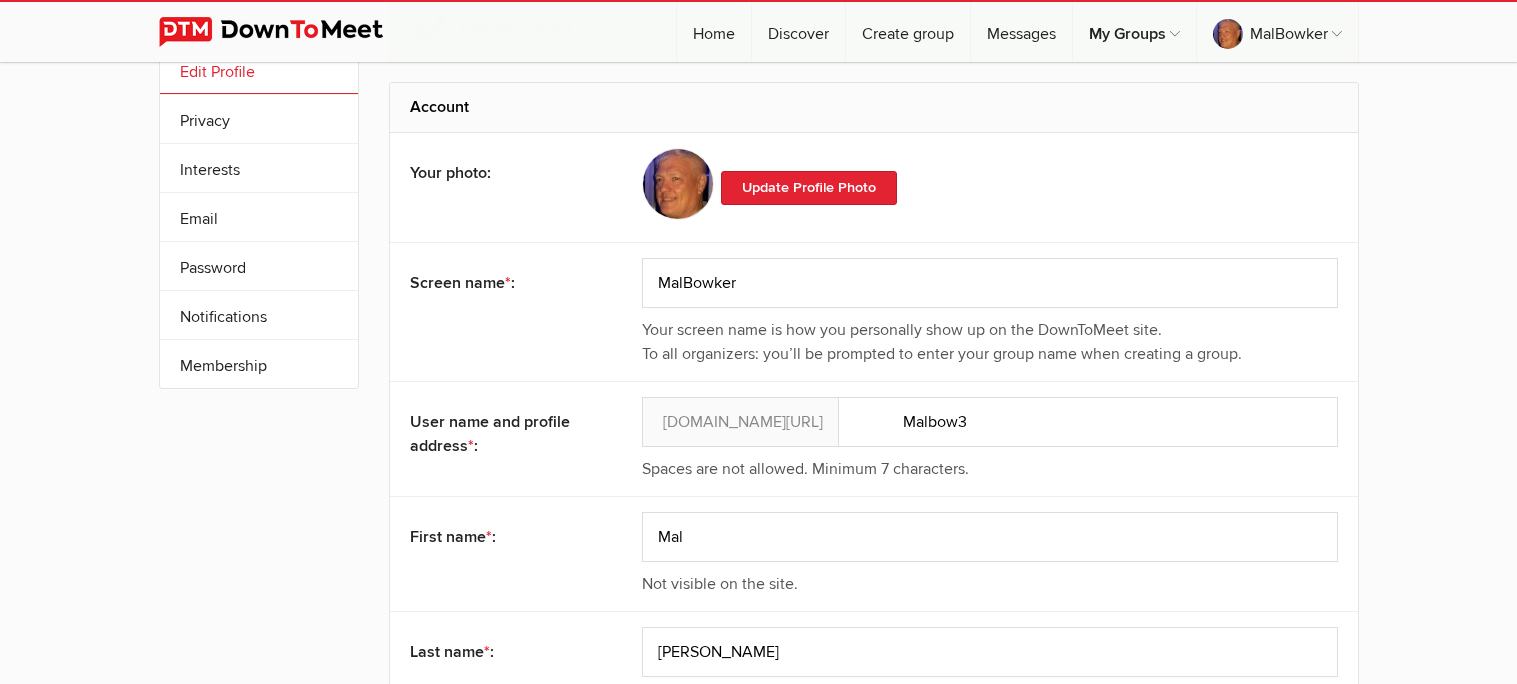 scroll, scrollTop: 0, scrollLeft: 0, axis: both 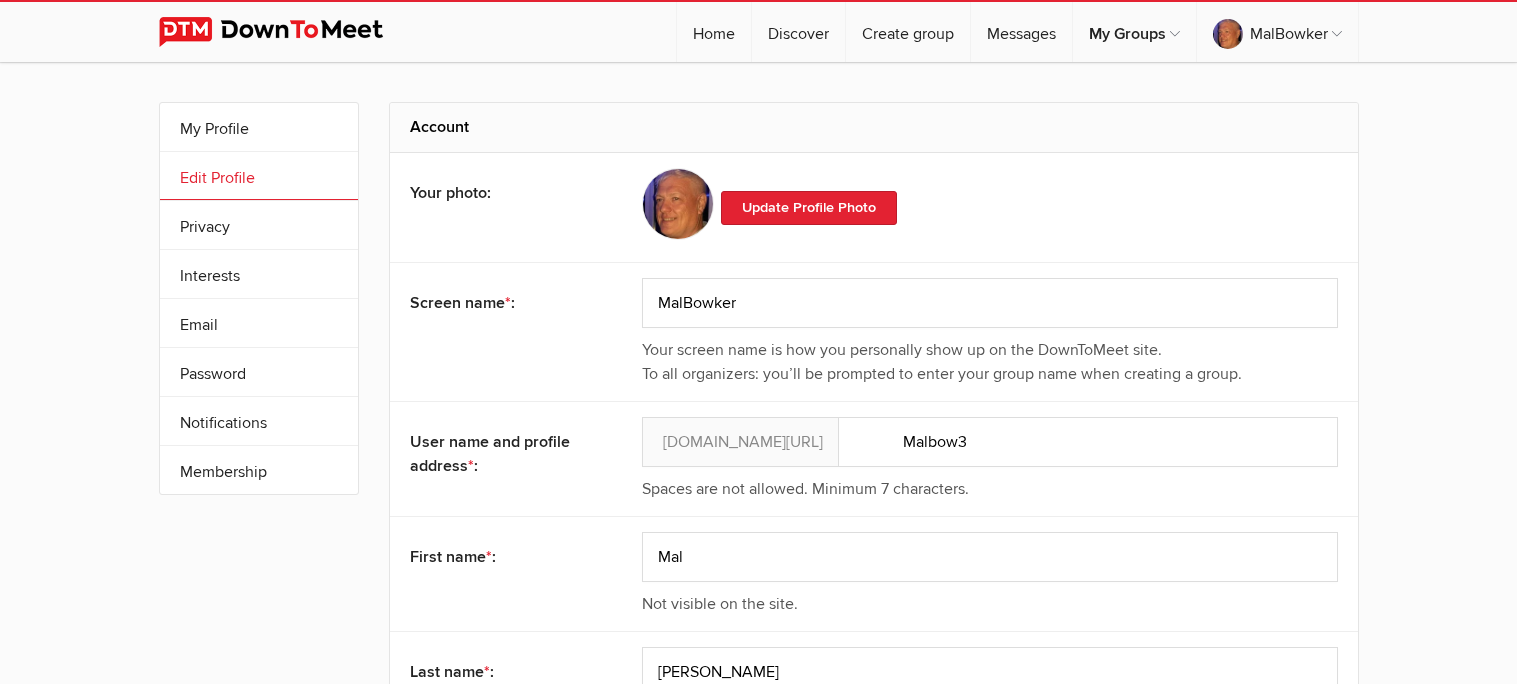 type 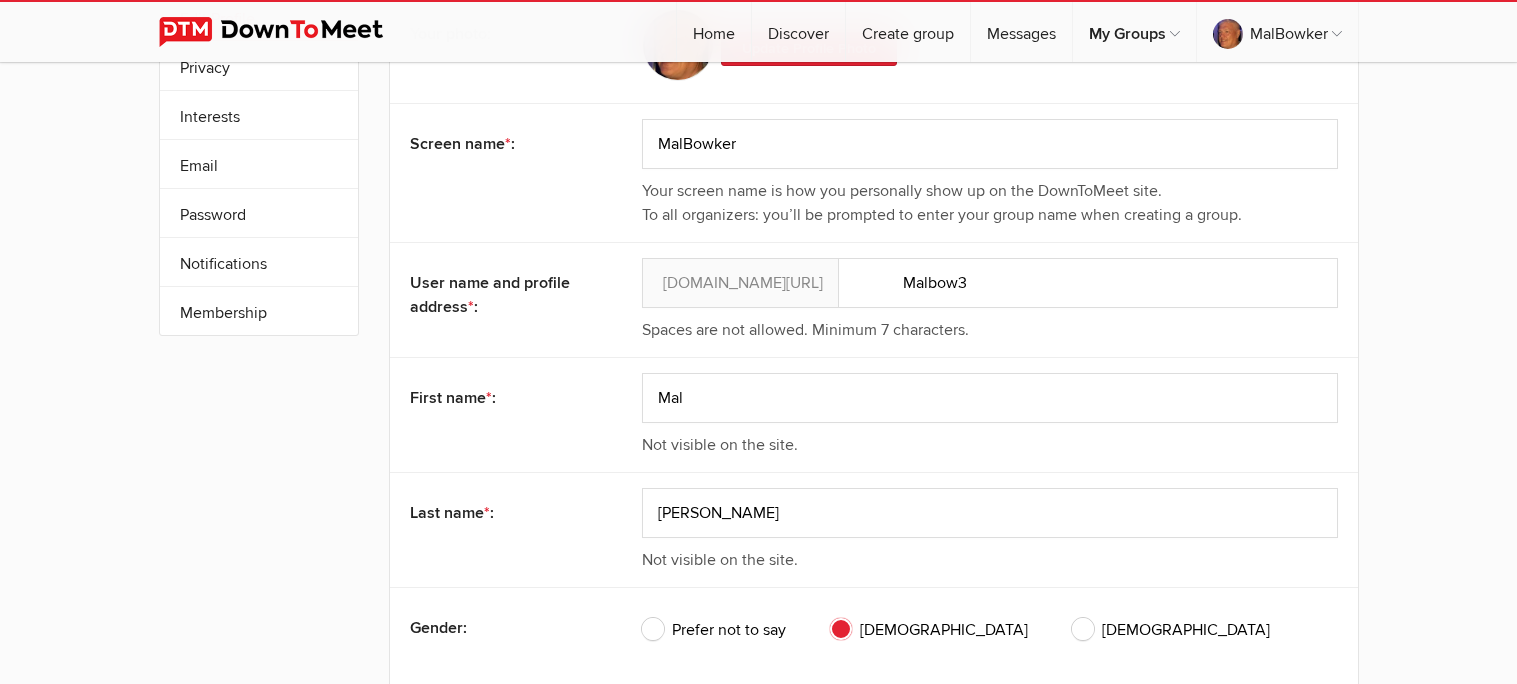 scroll, scrollTop: 199, scrollLeft: 0, axis: vertical 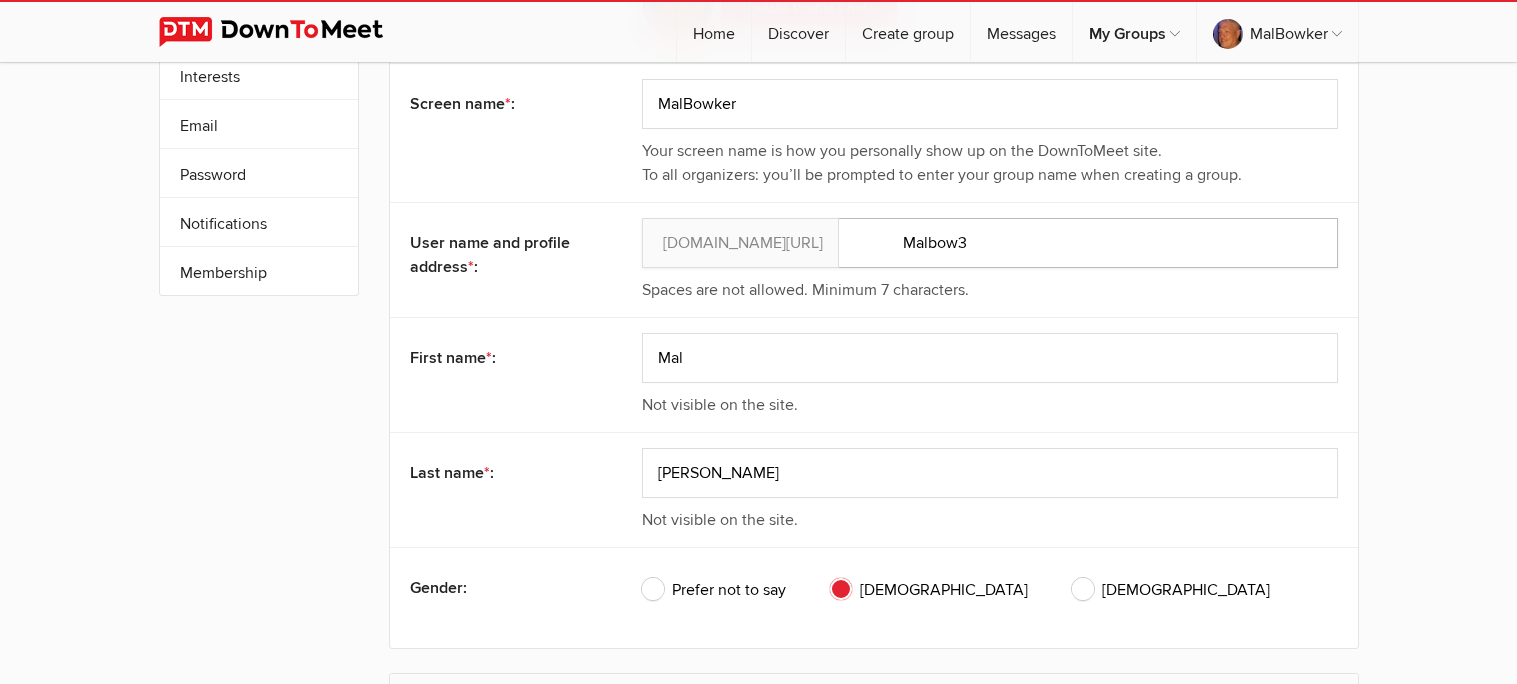 click on "Malbow3" 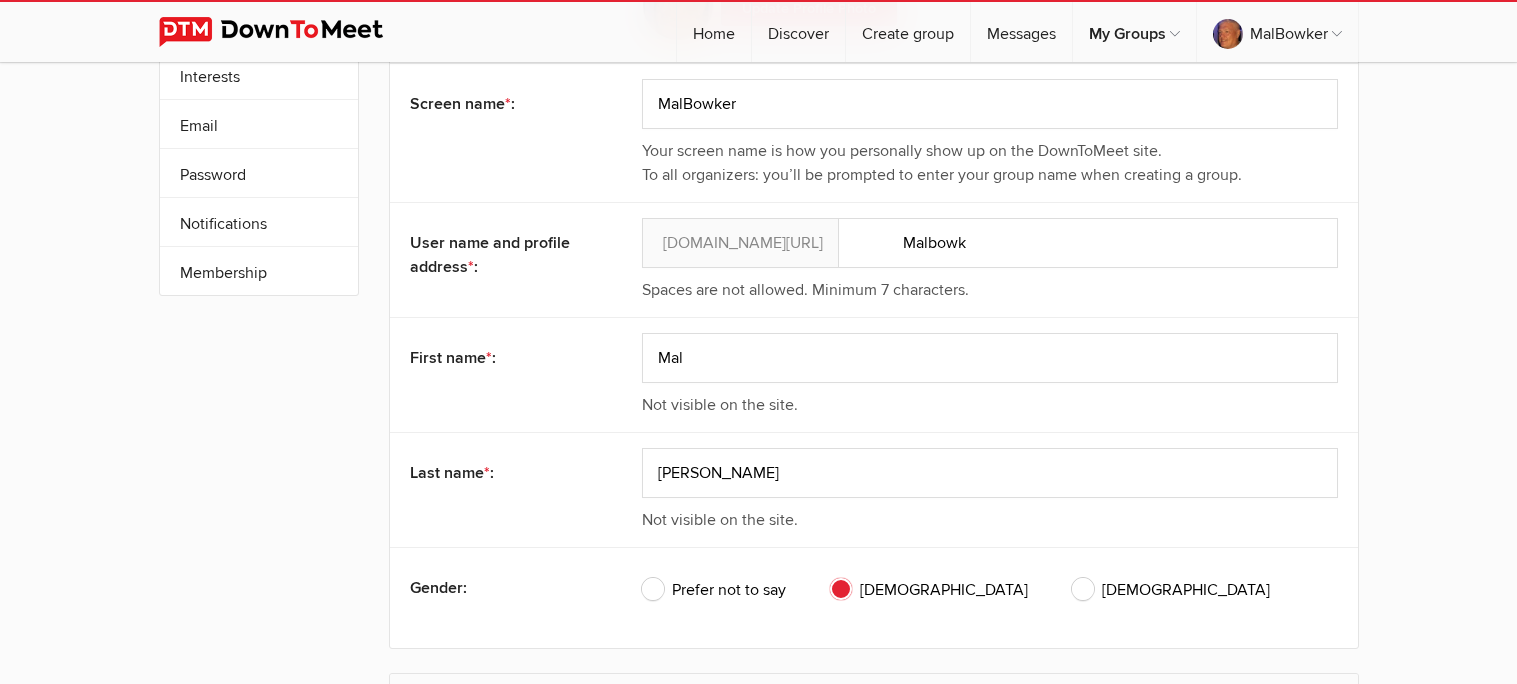 click on "My Profile
Edit Profile
More
Privacy
Interests
Email
Password
Notifications
Subscription
Privacy
Interests
Email
Password
Notifications
Membership
Account
Your photo:
Update Profile Photo
Screen name * :
[GEOGRAPHIC_DATA]
Your screen name is how you personally show up on the DownToMeet site.
To all organizers: you’ll be prompted to enter your group name when creating a group.
*" 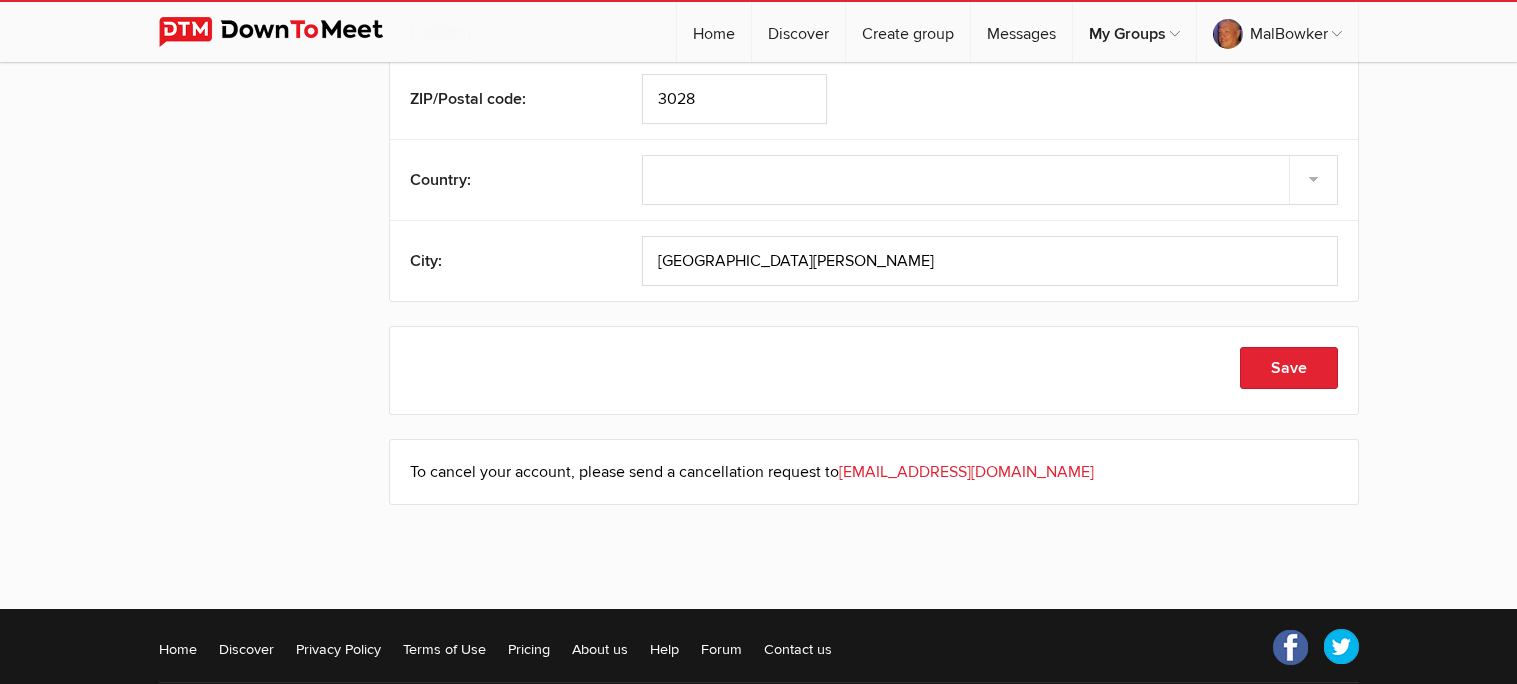 scroll, scrollTop: 919, scrollLeft: 0, axis: vertical 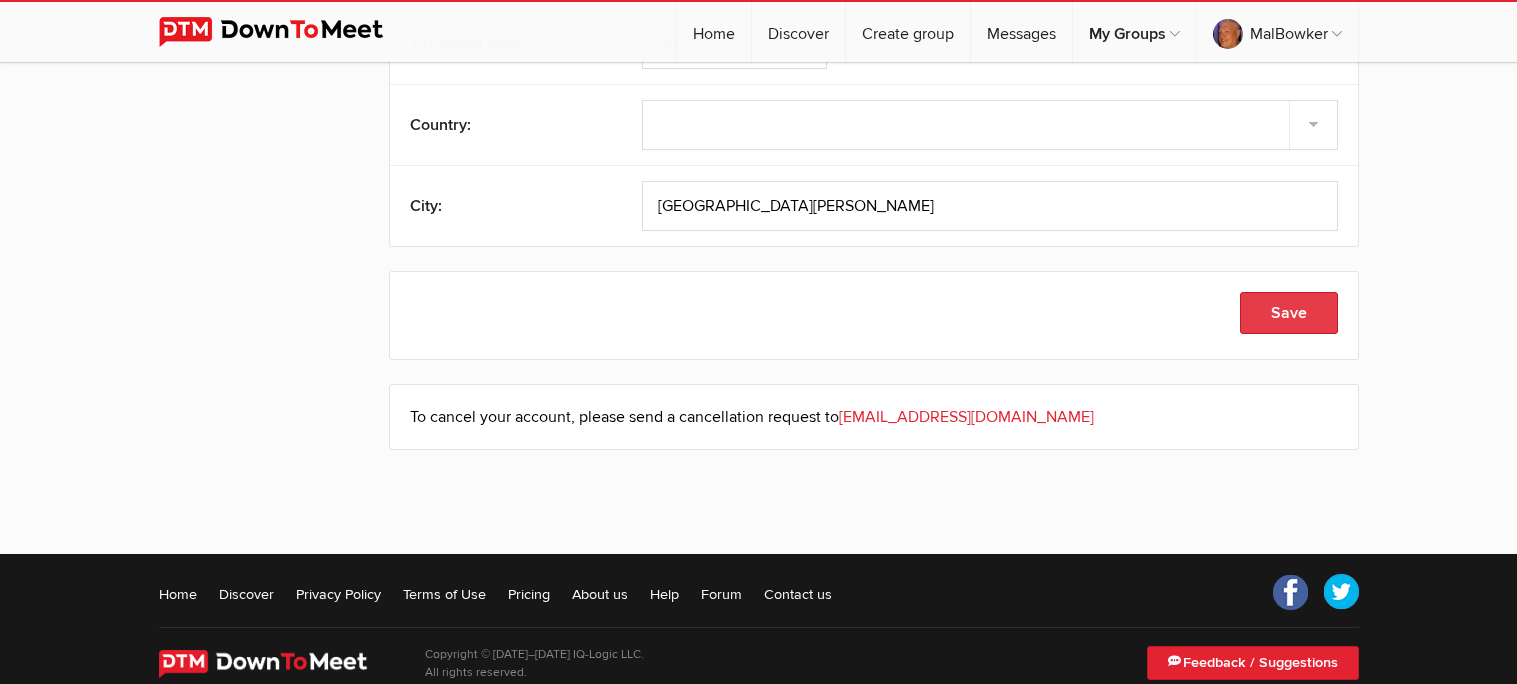 click on "Save" 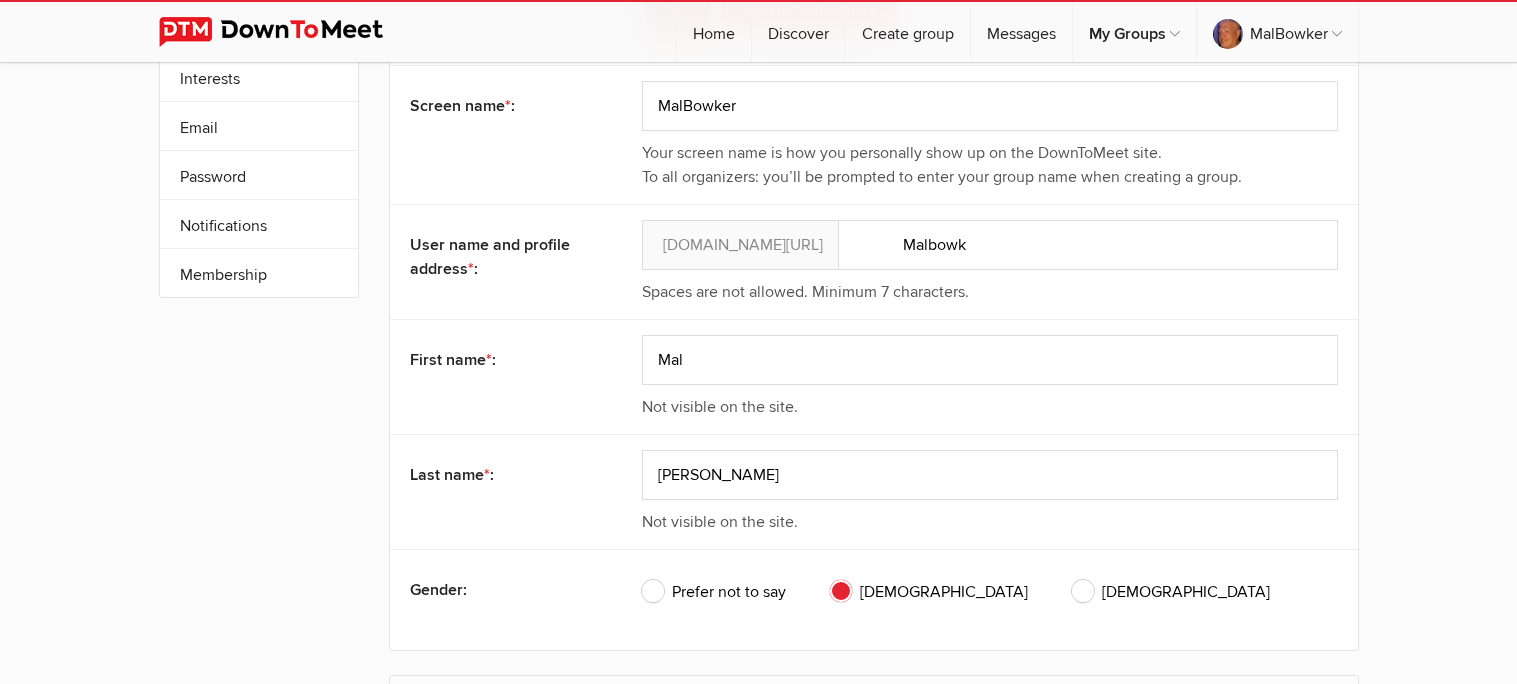 scroll, scrollTop: 199, scrollLeft: 0, axis: vertical 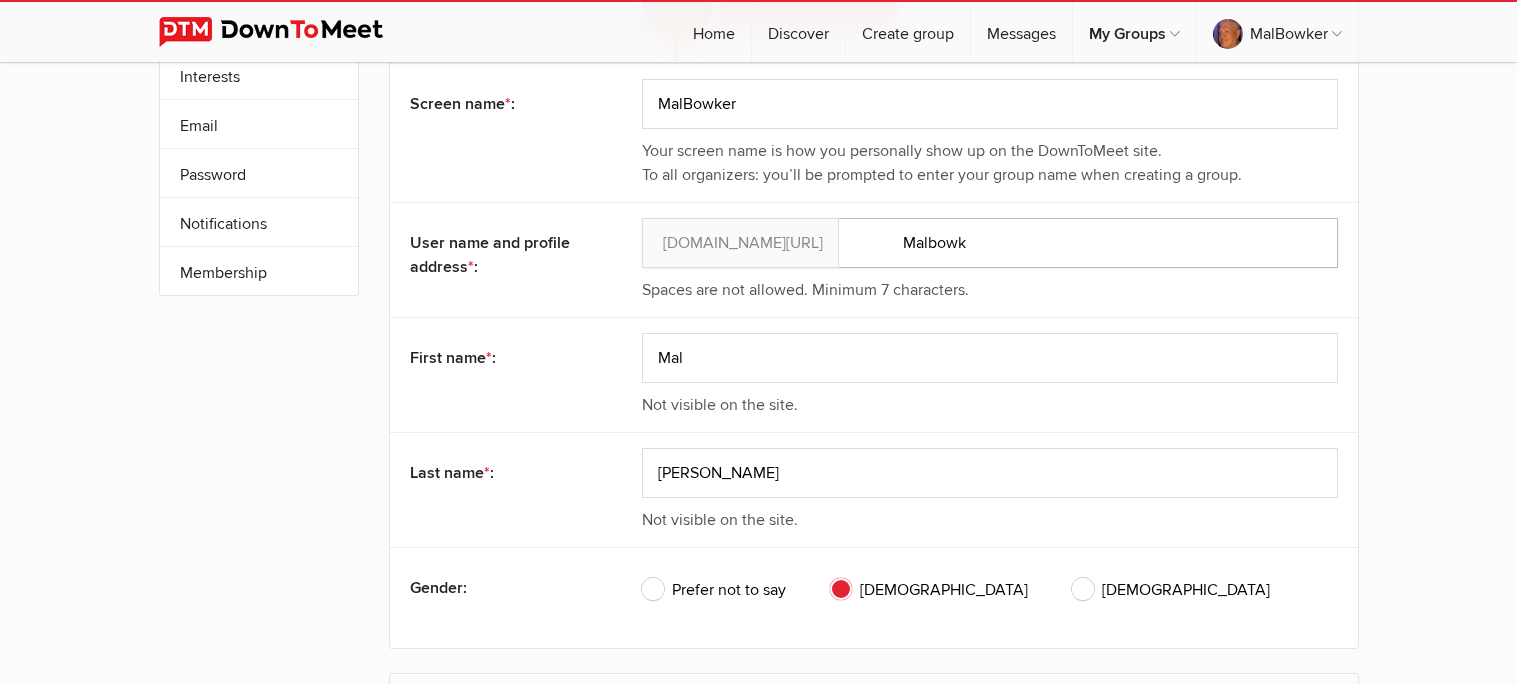 click on "Malbowk" 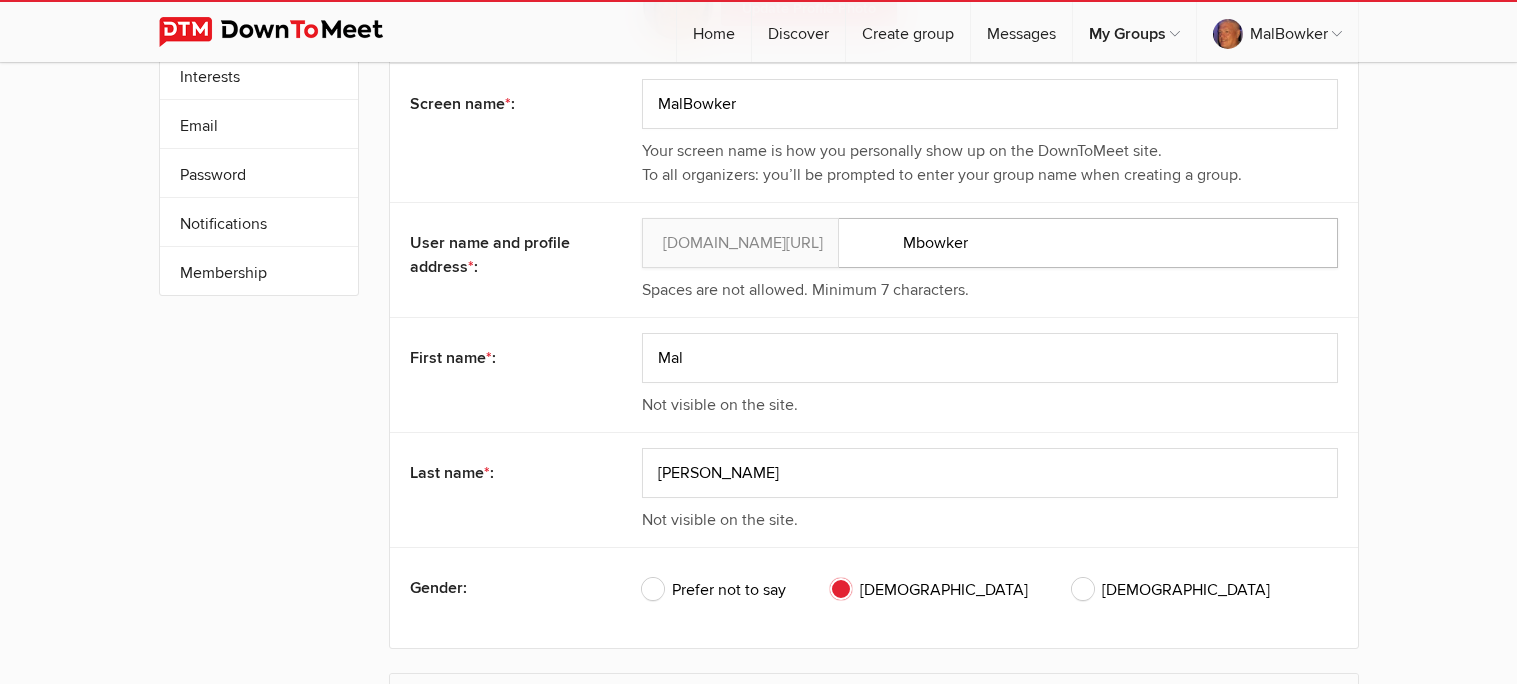 type on "Mbowker" 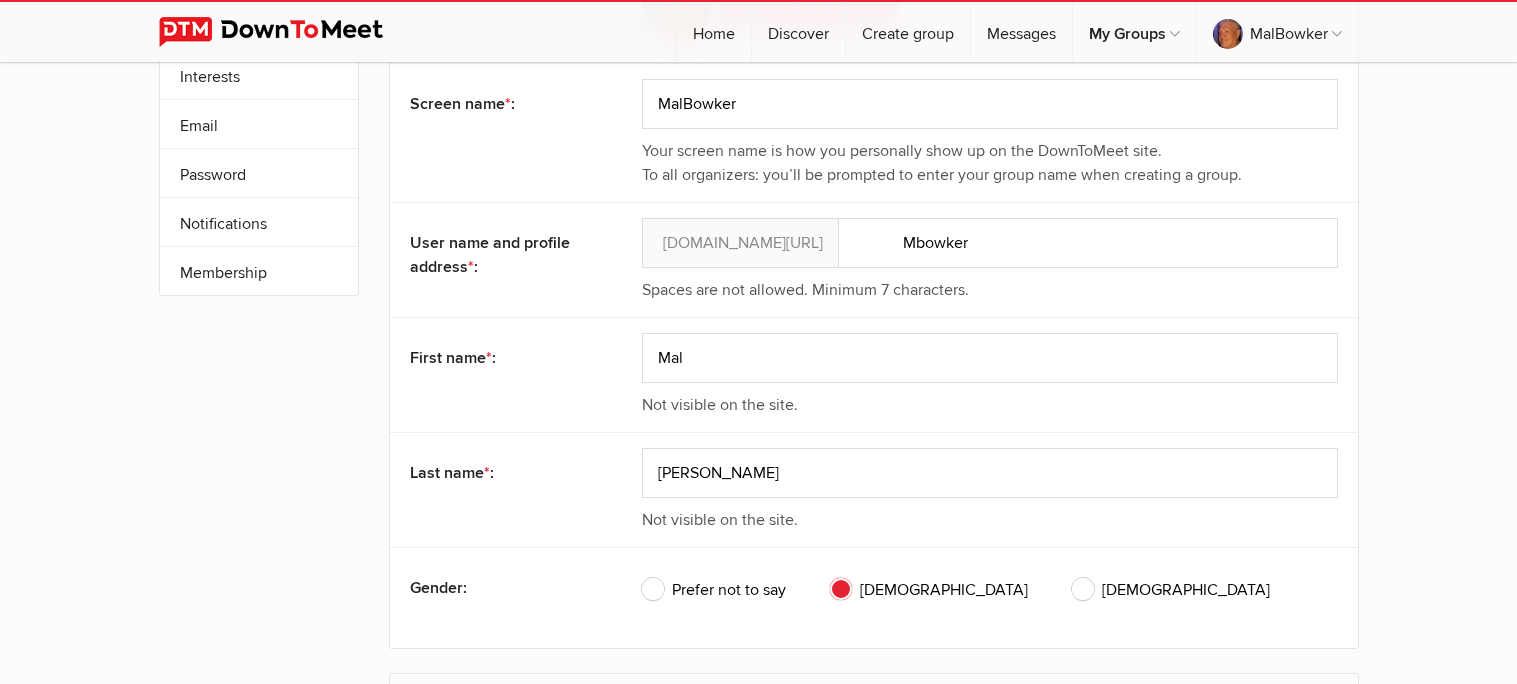 click on "My Profile
Edit Profile
More
Privacy
Interests
Email
Password
Notifications
Subscription
Privacy
Interests
Email
Password
Notifications
Membership
Account
Your photo:
Update Profile Photo
Screen name * :
[GEOGRAPHIC_DATA]
Your screen name is how you personally show up on the DownToMeet site.
To all organizers: you’ll be prompted to enter your group name when creating a group.
*" 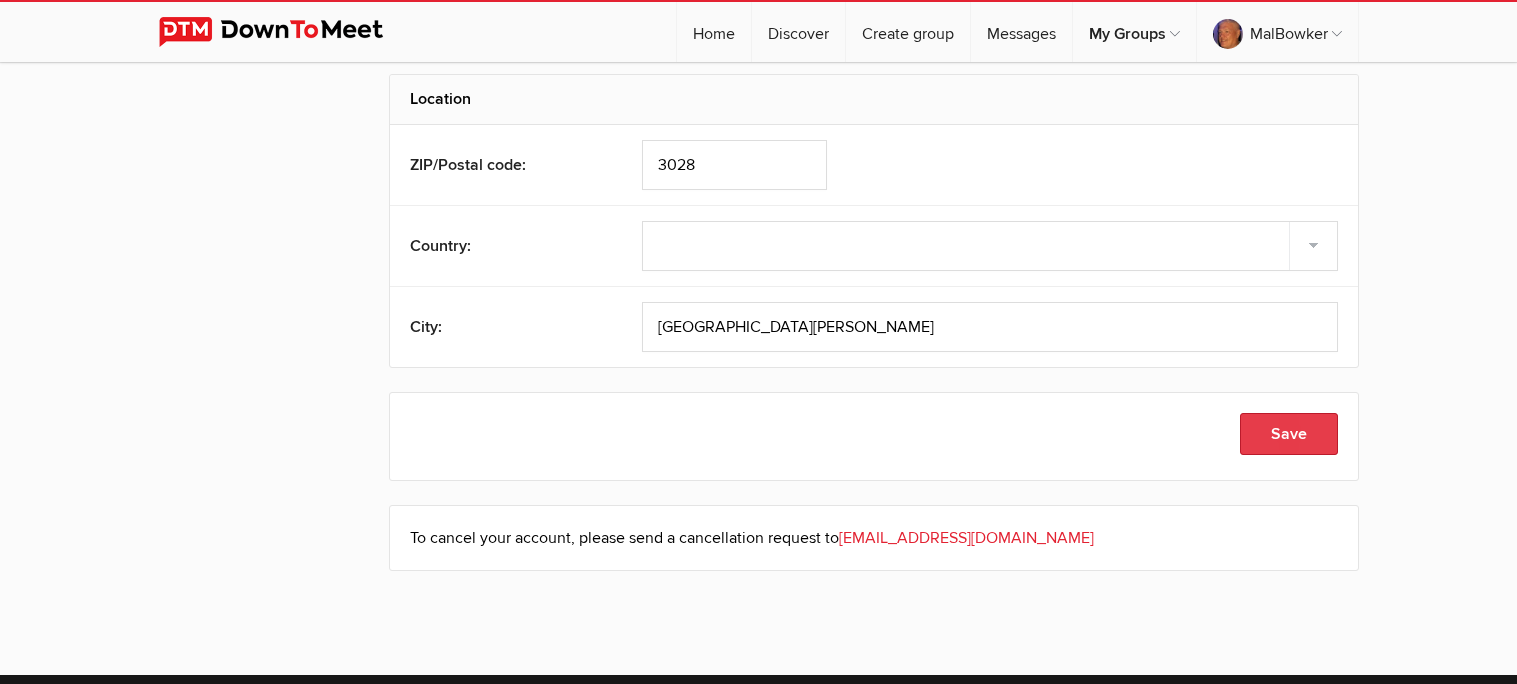 scroll, scrollTop: 799, scrollLeft: 0, axis: vertical 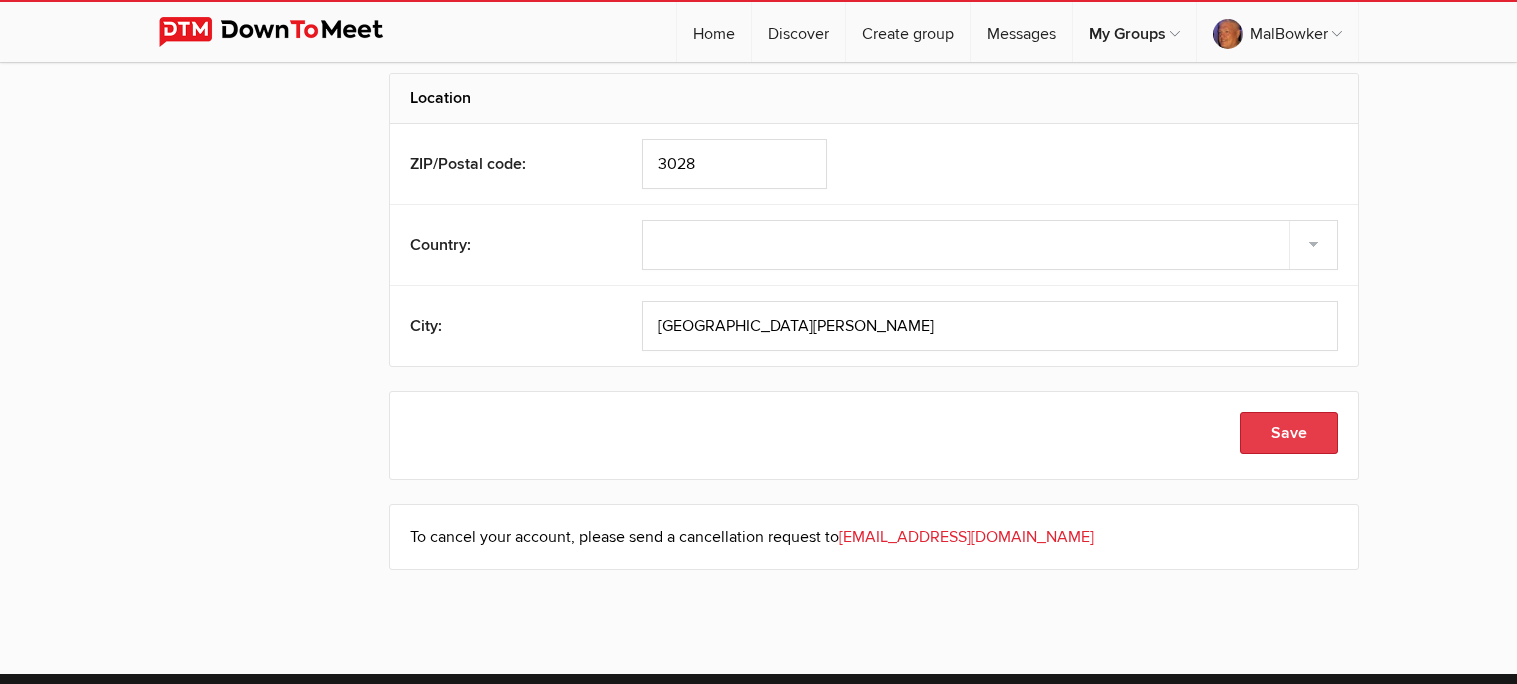 click on "Save" 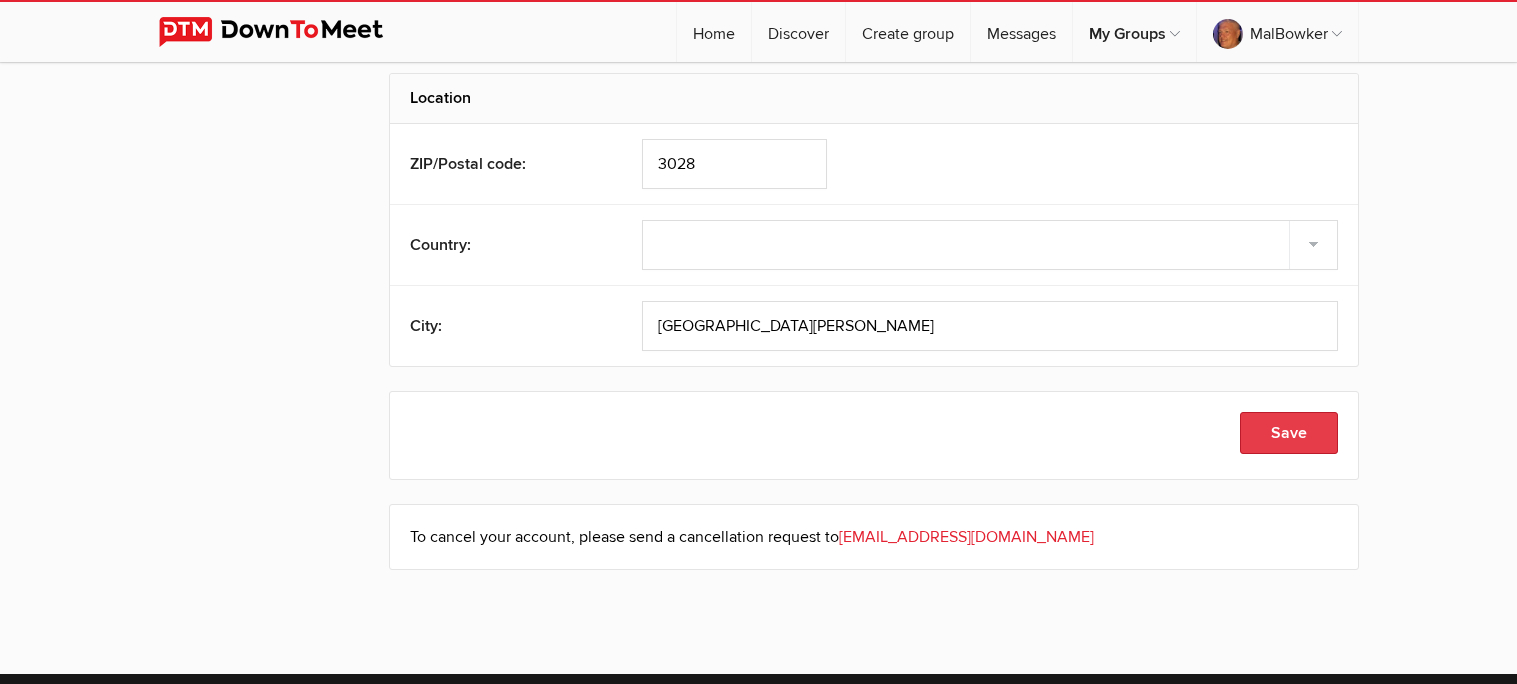 click on "Save" 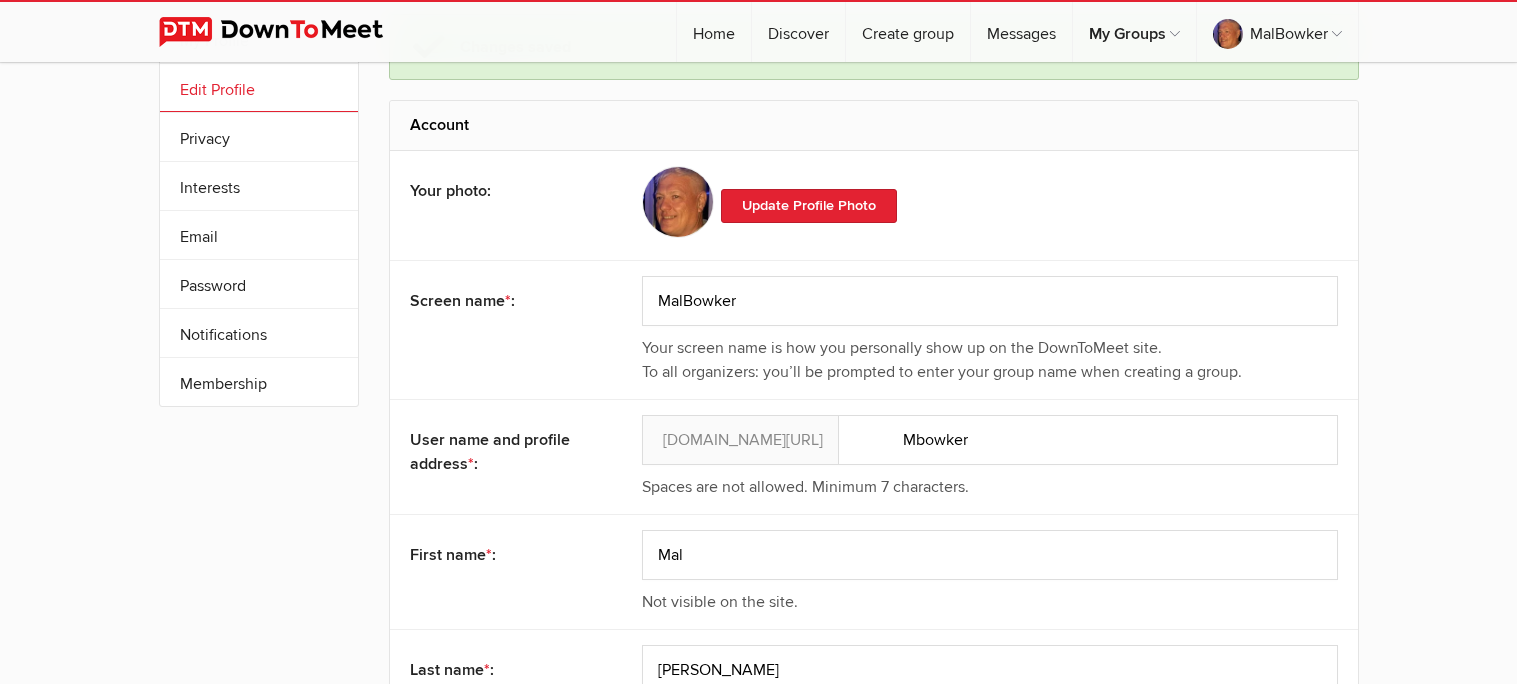 scroll, scrollTop: 0, scrollLeft: 0, axis: both 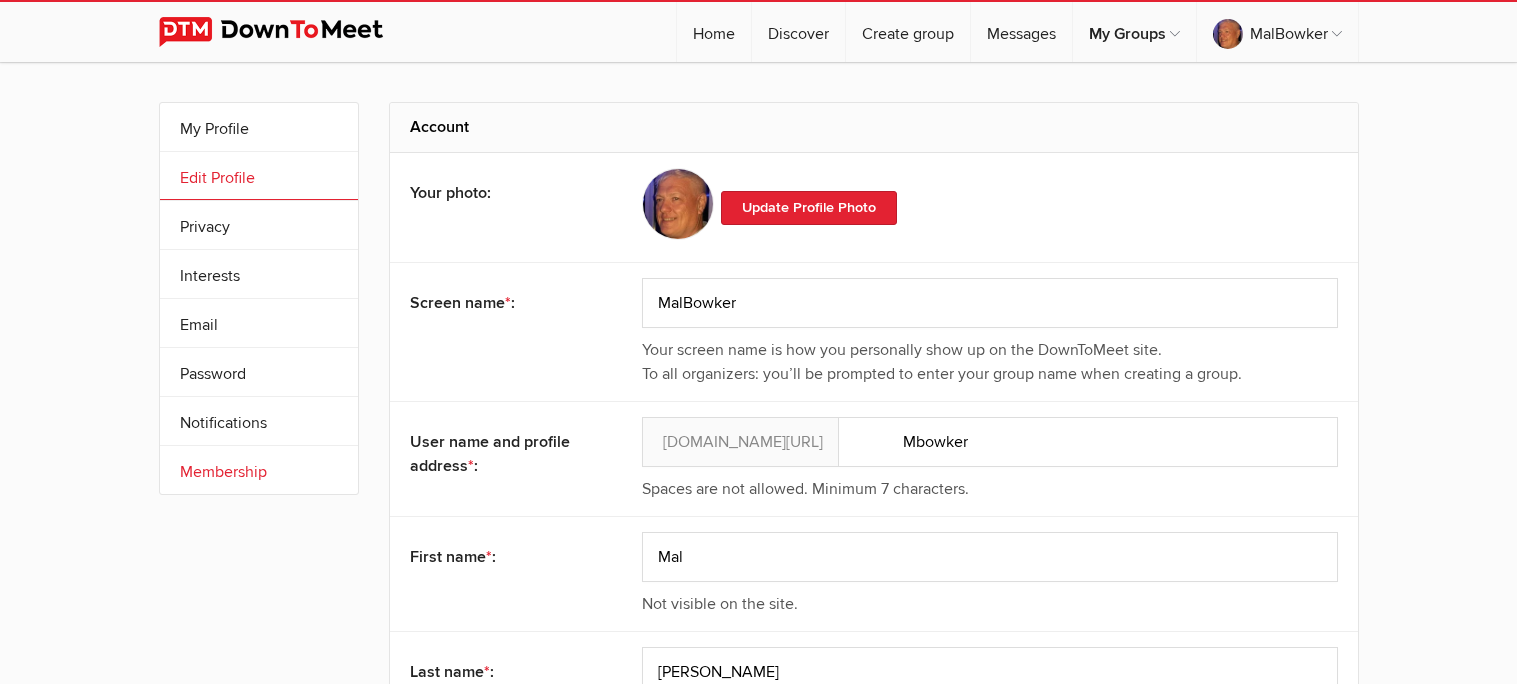 click on "Membership" 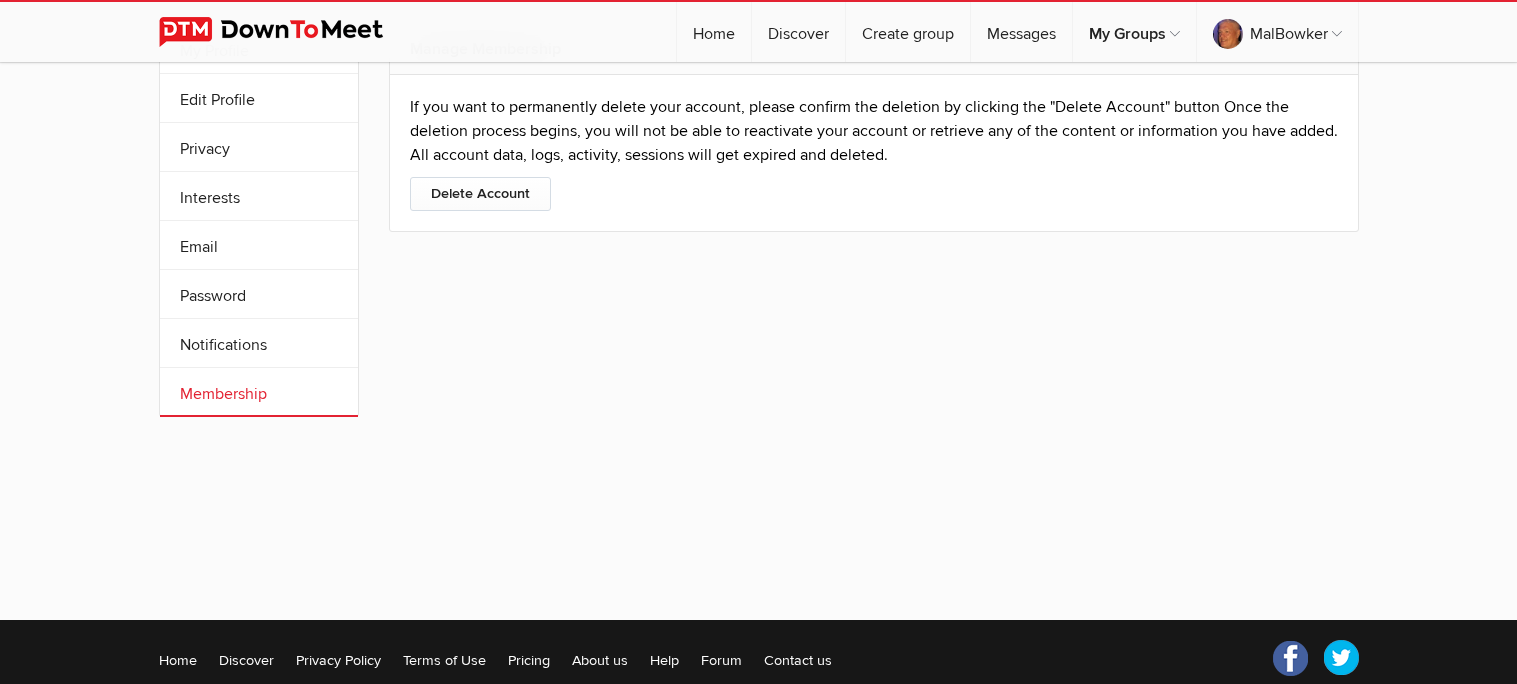 scroll, scrollTop: 79, scrollLeft: 0, axis: vertical 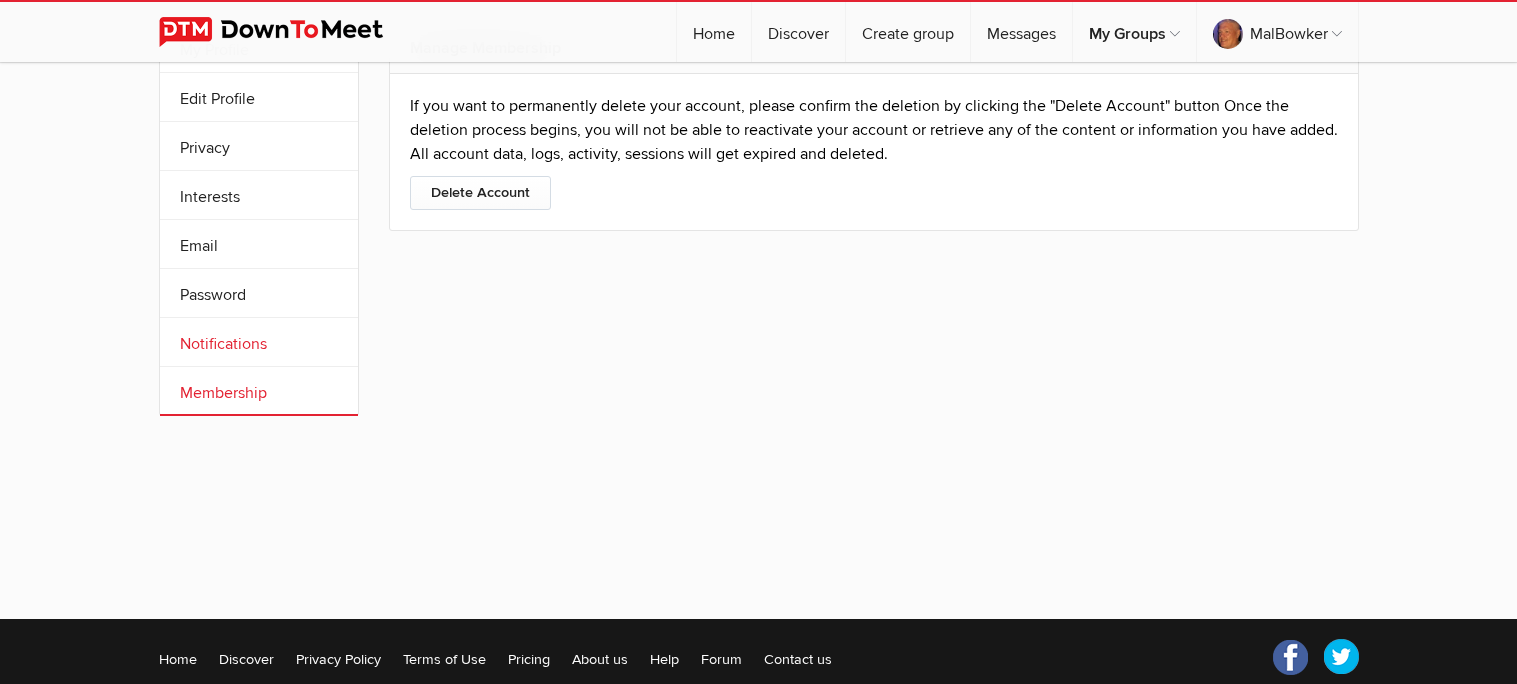click on "Notifications" 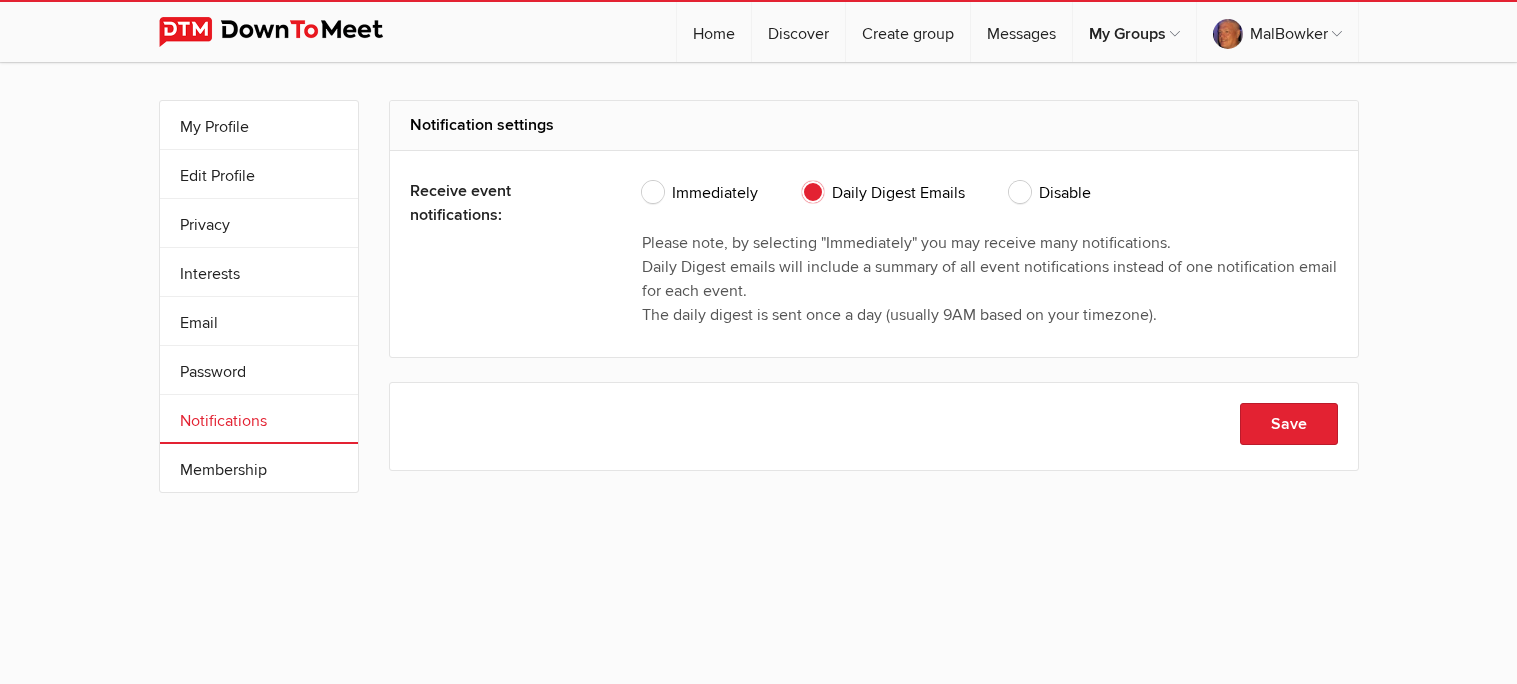 scroll, scrollTop: 0, scrollLeft: 0, axis: both 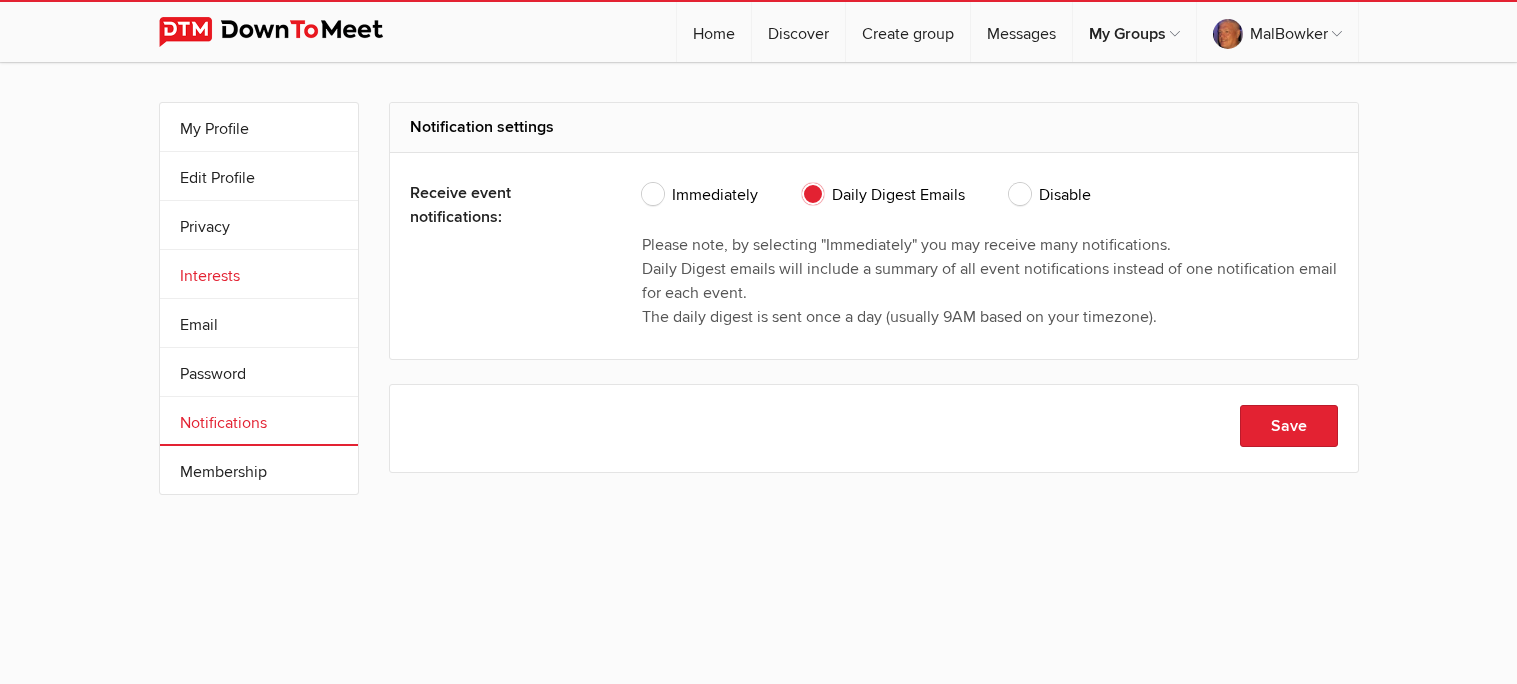 click on "Interests" 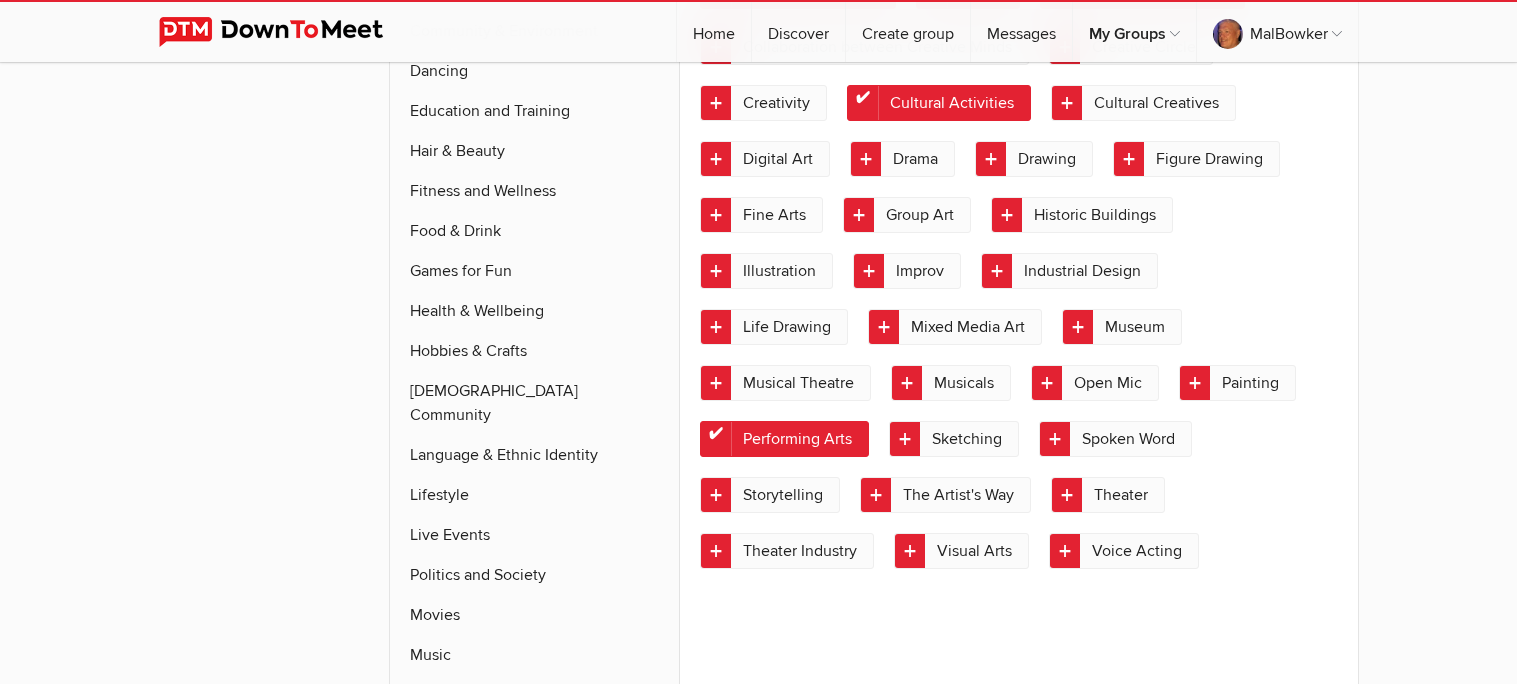 scroll, scrollTop: 719, scrollLeft: 0, axis: vertical 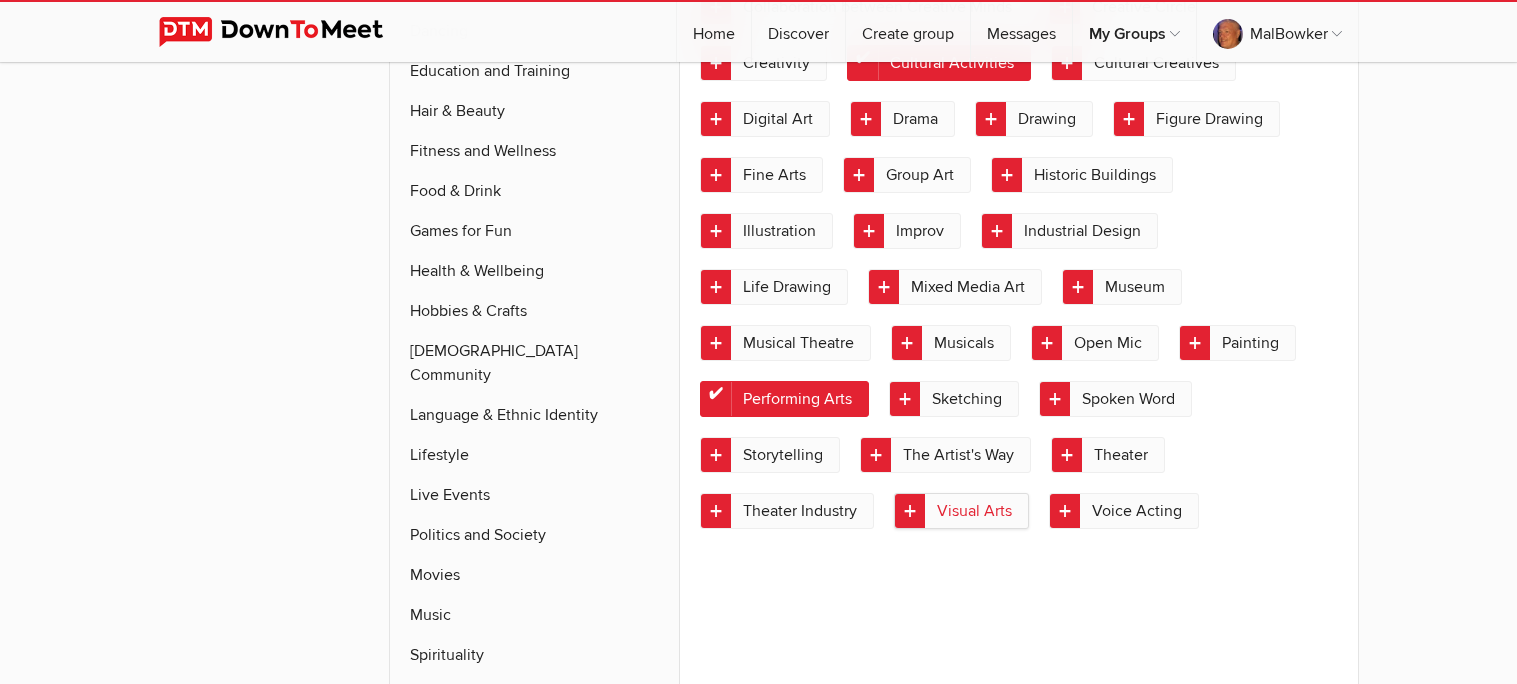 click on "Visual Arts" 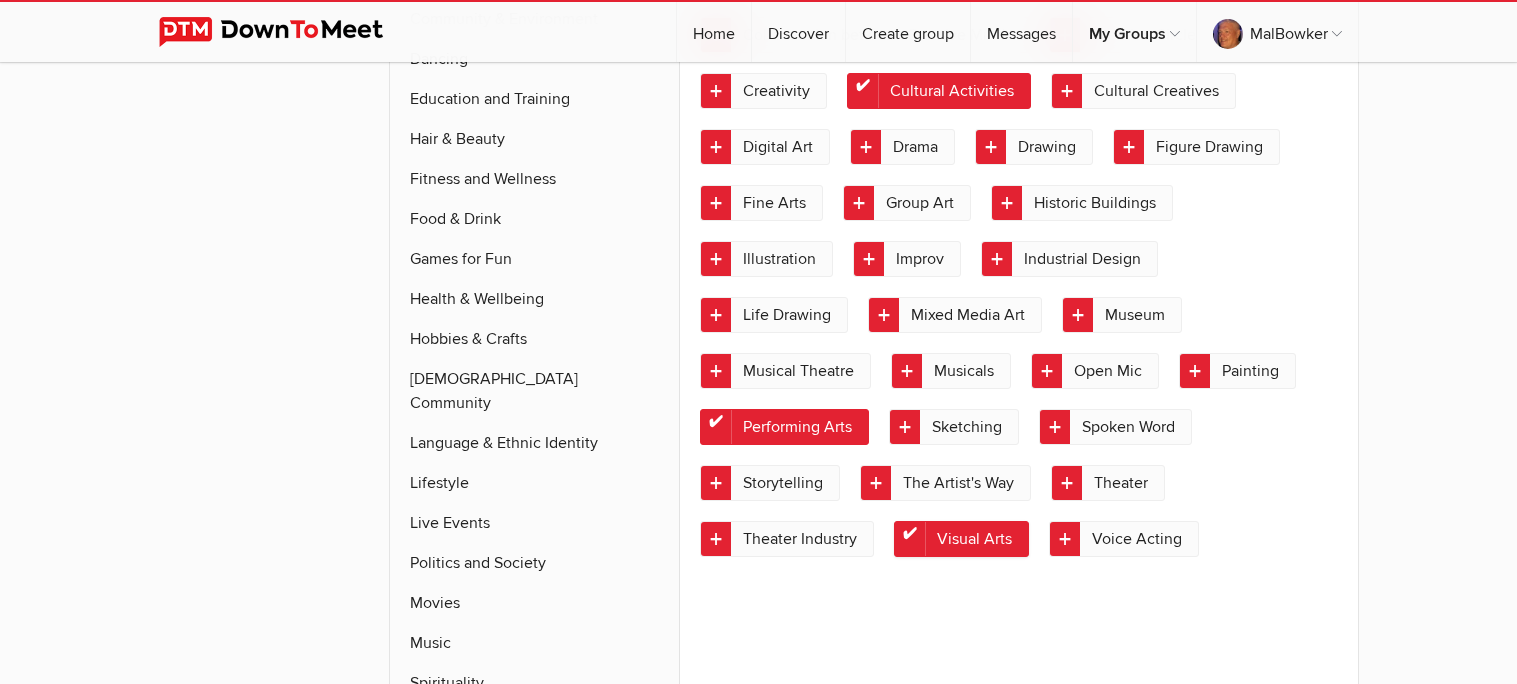 click on "3D Artists Acting Architecture Art Art Exhibit Art Galleries Art Museums Art Walks and Tours Artists Arts & Entertainment Collaboration between Creative Minds Creative Circle Creativity Cultural Activities Cultural Creatives Digital Art Drama Drawing Figure Drawing Fine Arts Group Art Historic Buildings Illustration Improv Industrial Design Life Drawing Mixed Media Art Museum Musical Theatre Musicals Open Mic Painting Performing Arts Sketching Spoken Word Storytelling The Artist's Way Theater Theater Industry Visual Arts Voice Acting" 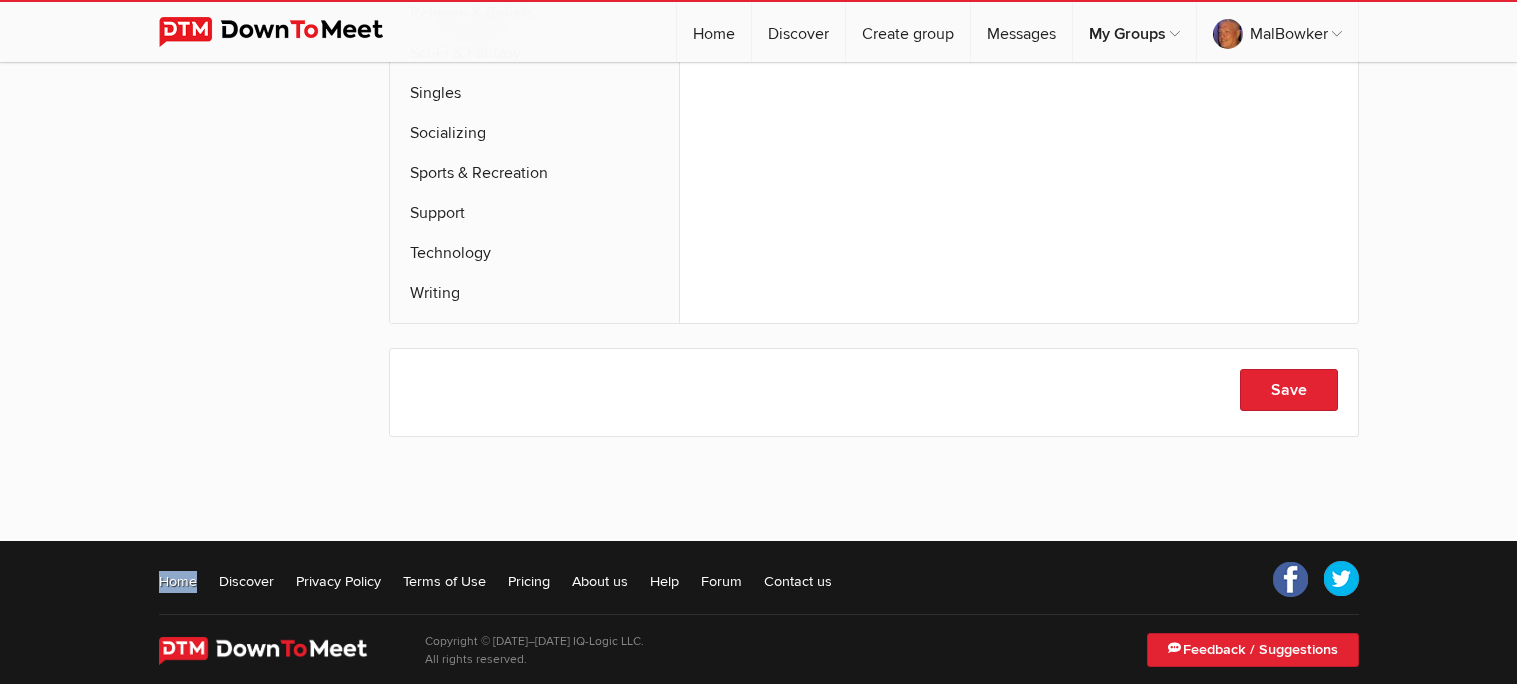 scroll, scrollTop: 1630, scrollLeft: 0, axis: vertical 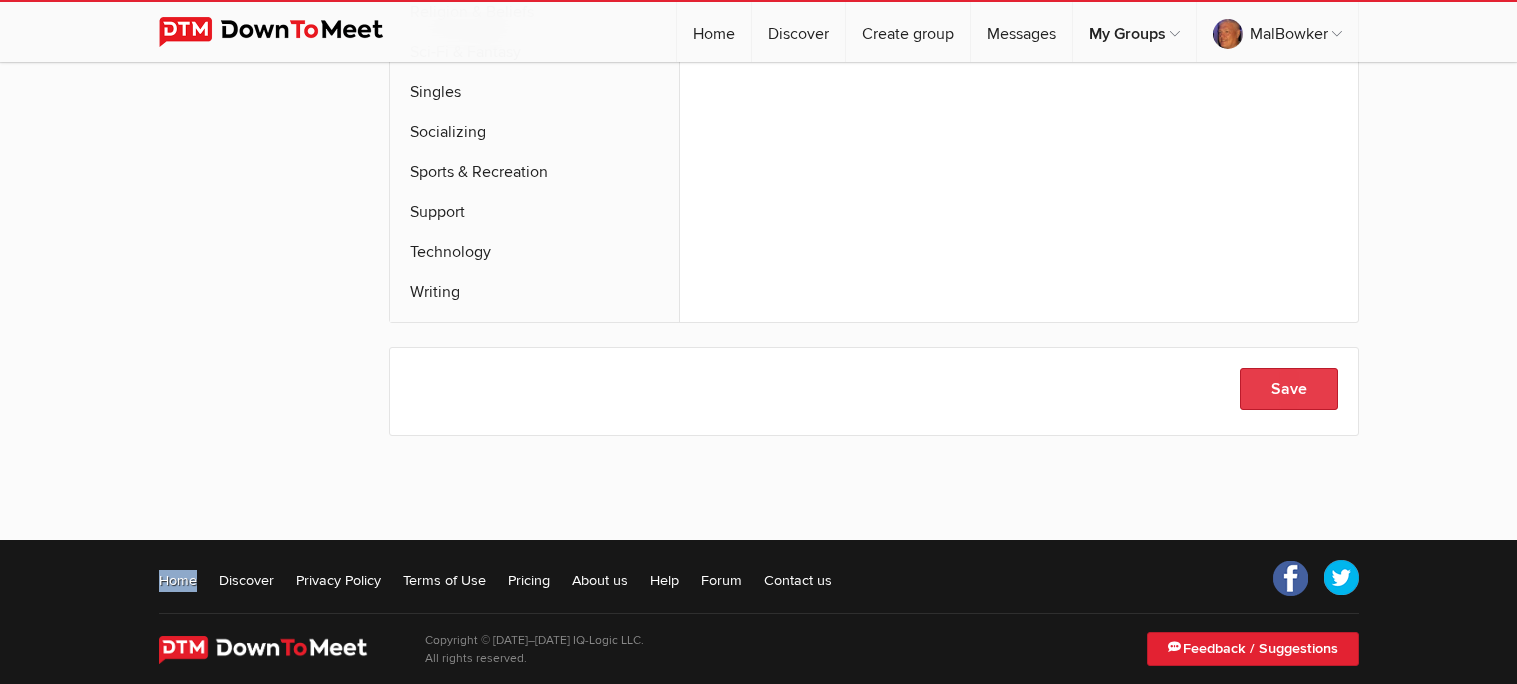 click on "Save" 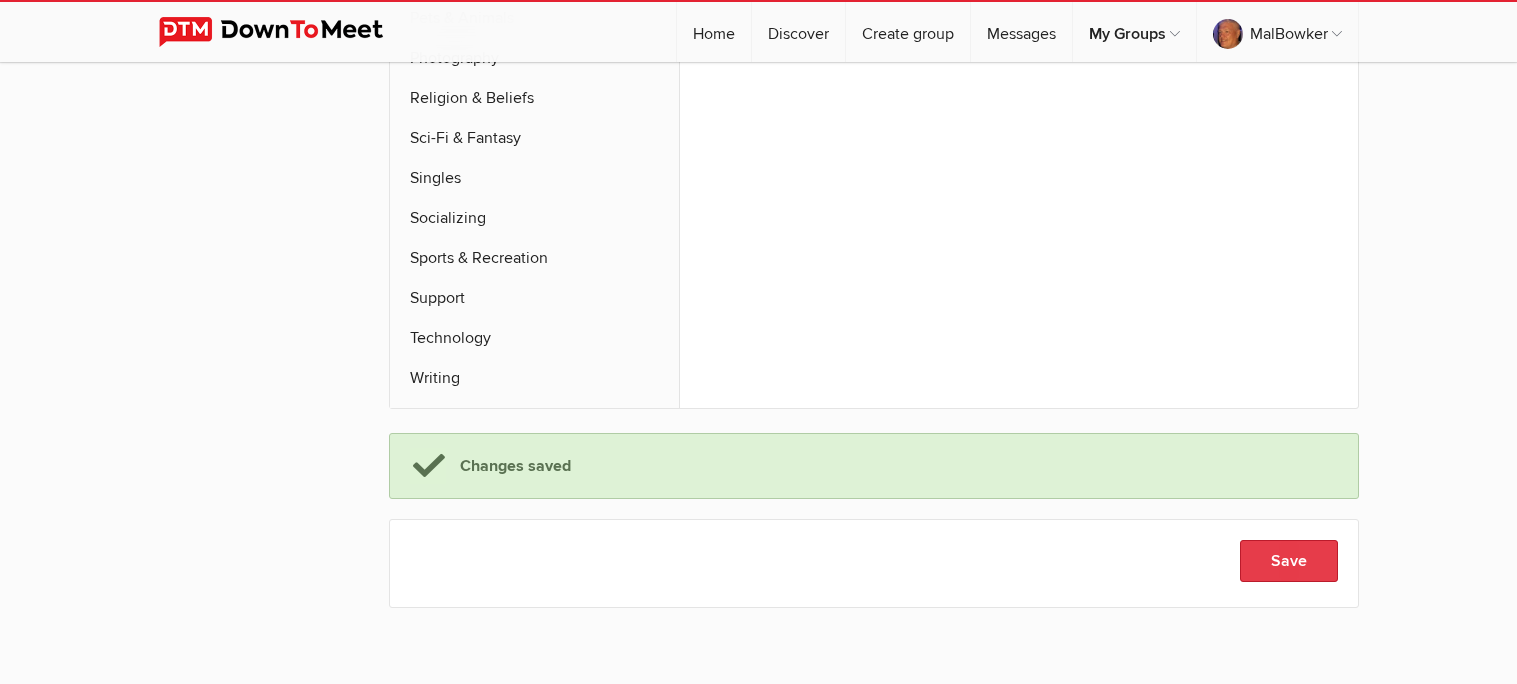 type 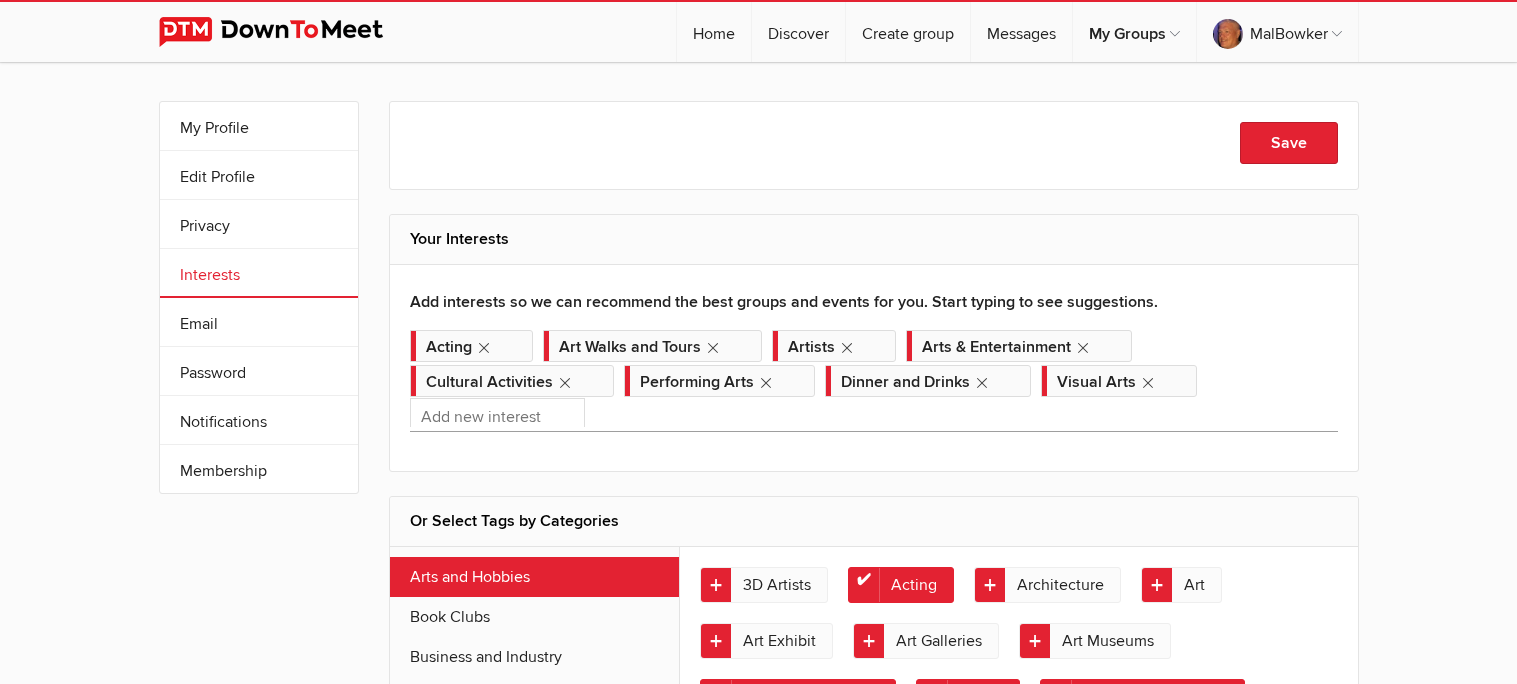 scroll, scrollTop: 0, scrollLeft: 0, axis: both 